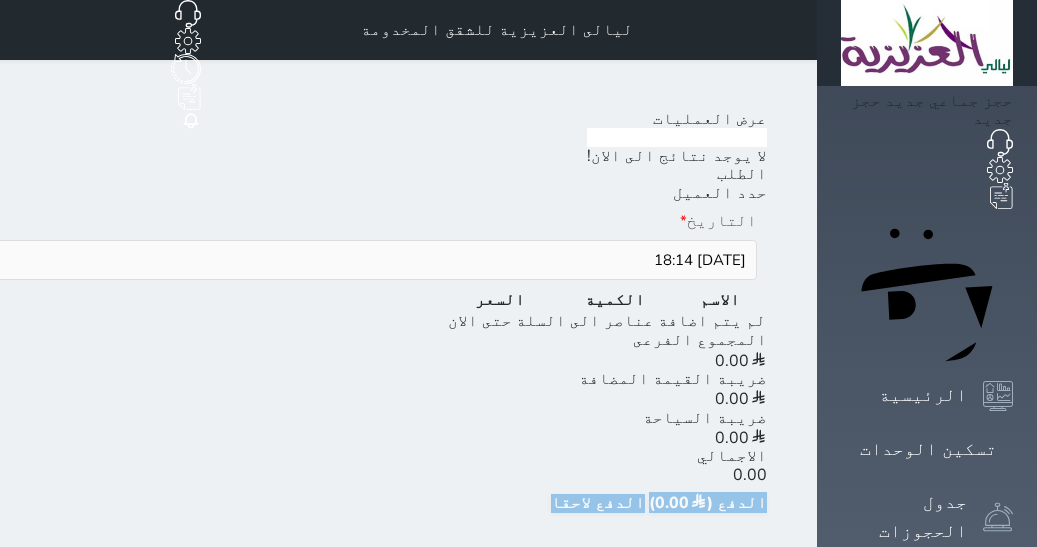 scroll, scrollTop: 0, scrollLeft: 0, axis: both 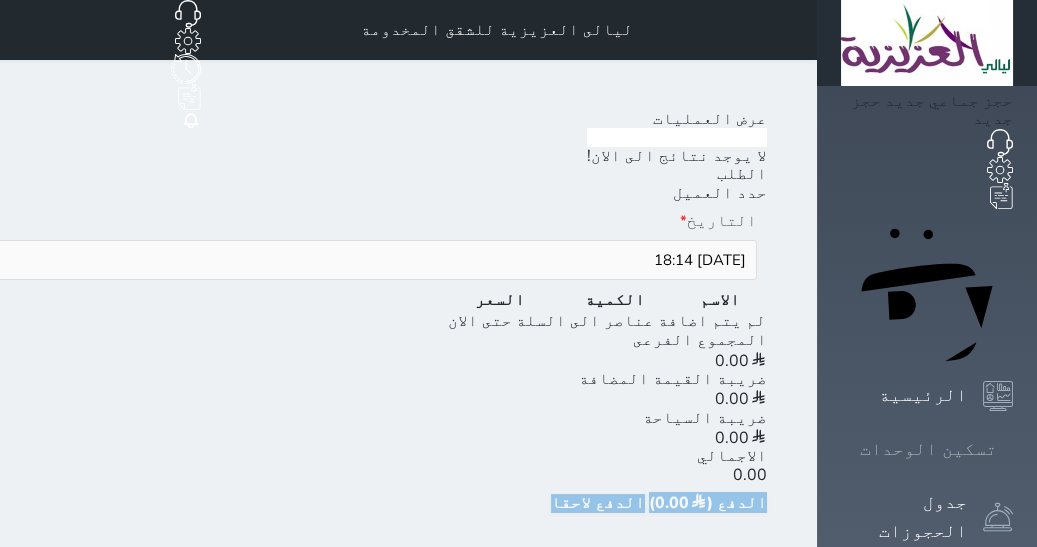 click 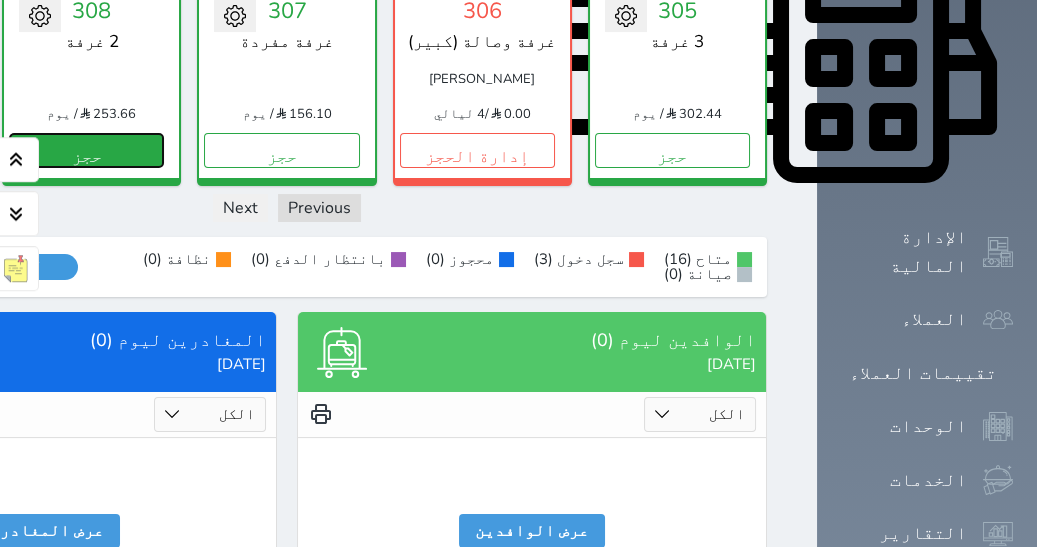 click on "حجز" at bounding box center [86, 150] 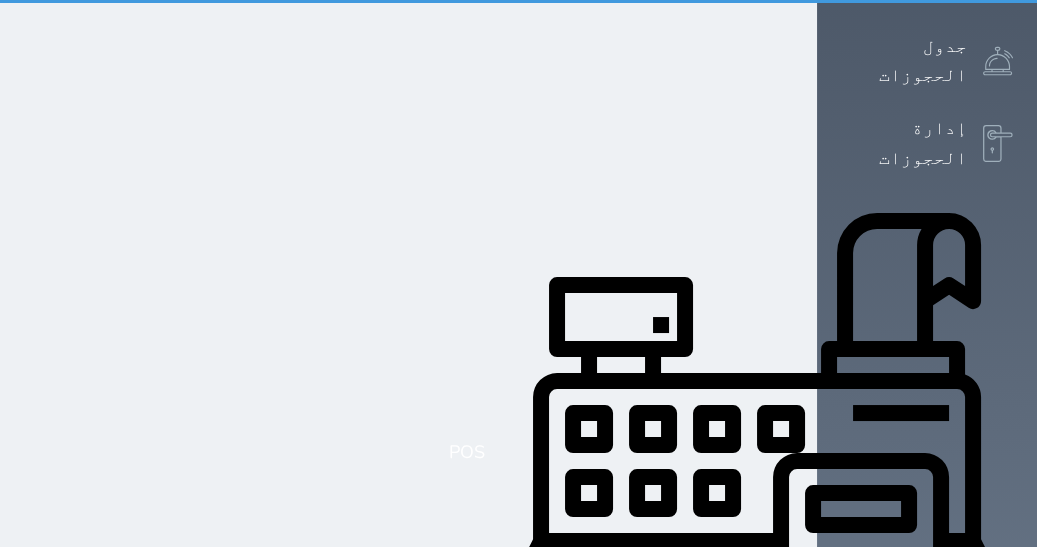 scroll, scrollTop: 10, scrollLeft: 0, axis: vertical 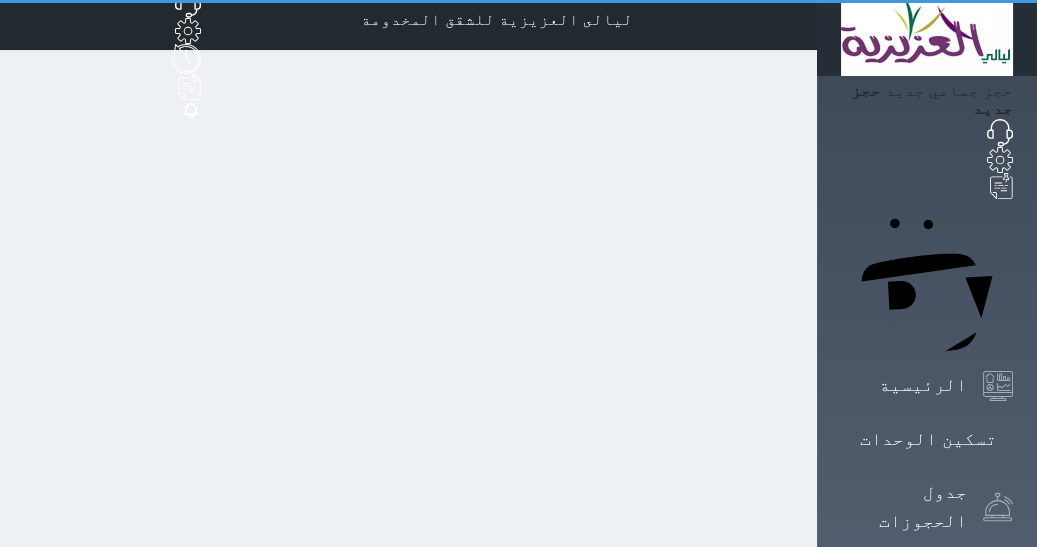 select on "1" 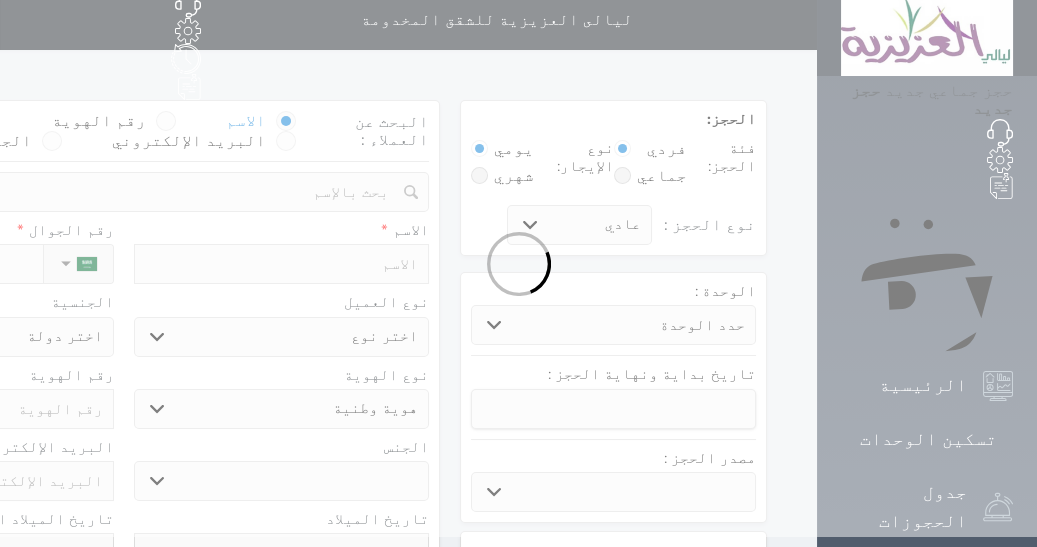 scroll, scrollTop: 0, scrollLeft: 0, axis: both 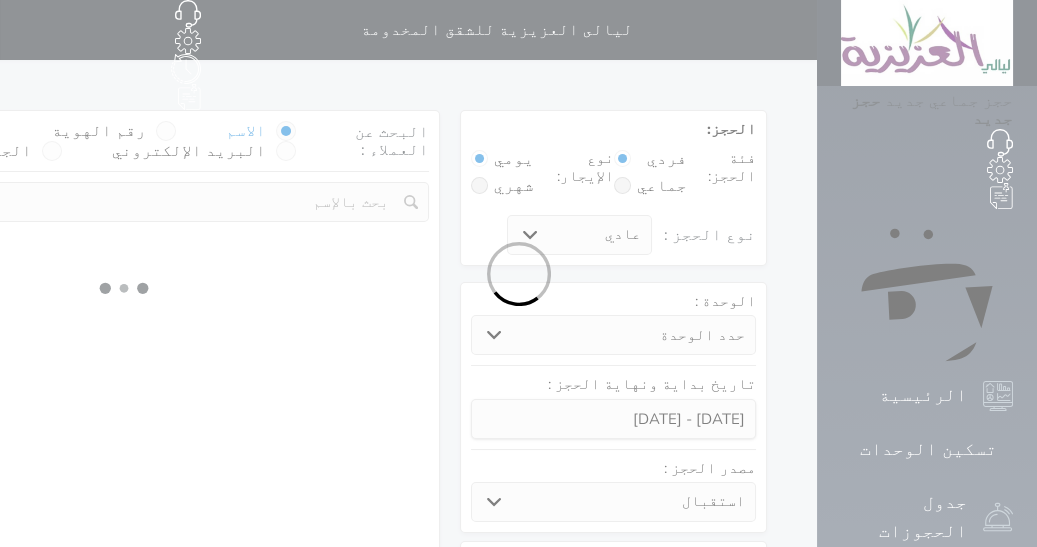 select 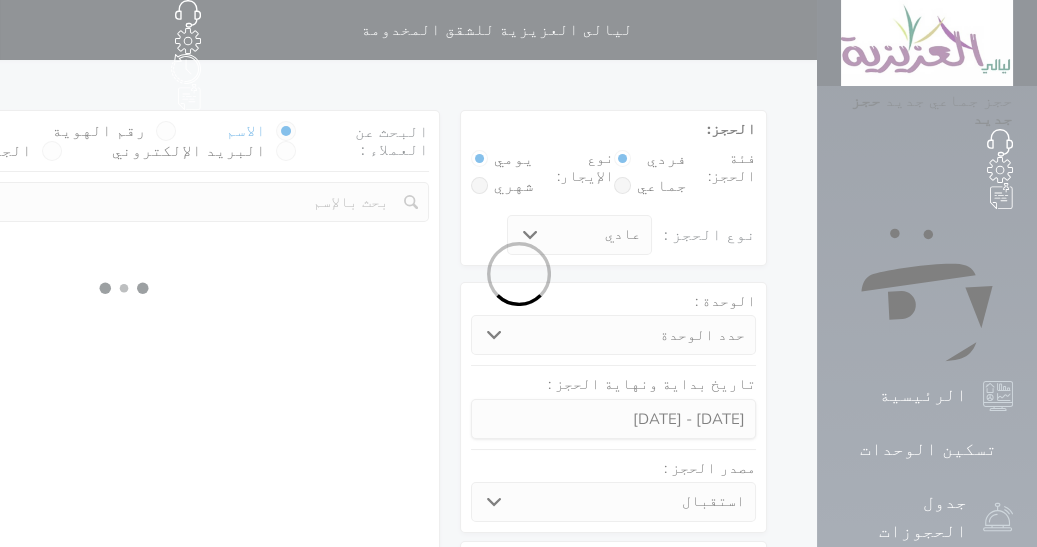 select on "2005" 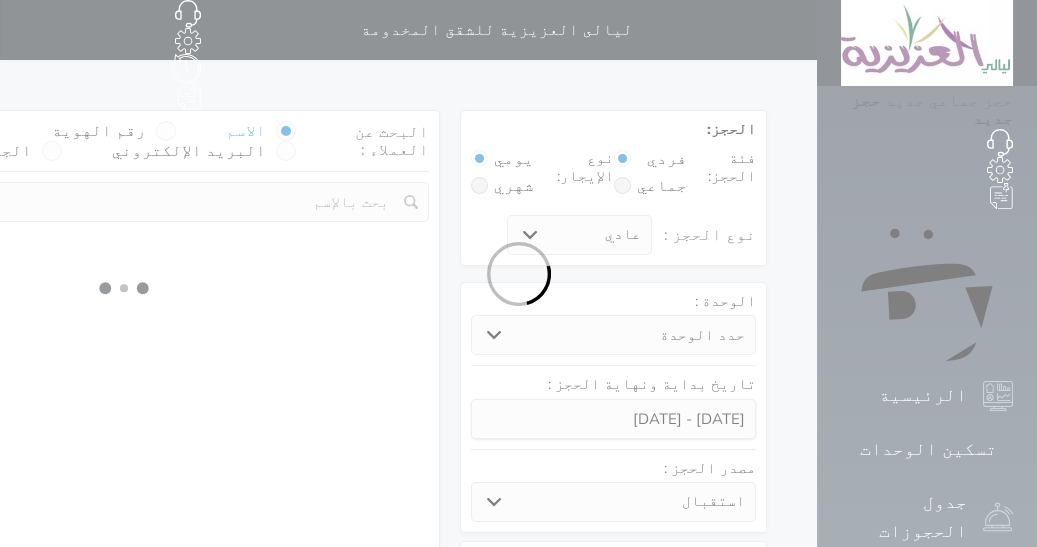 select 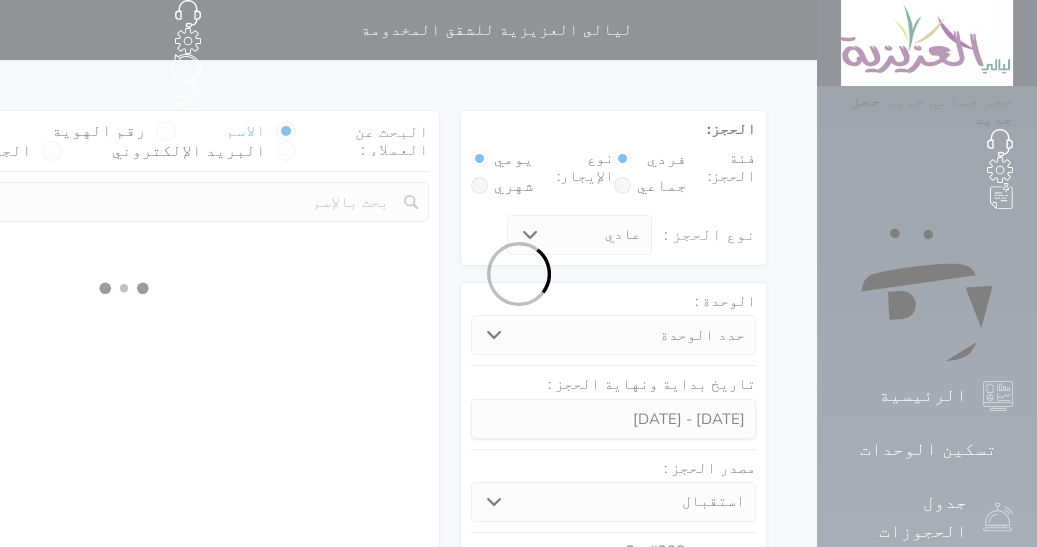 select on "1" 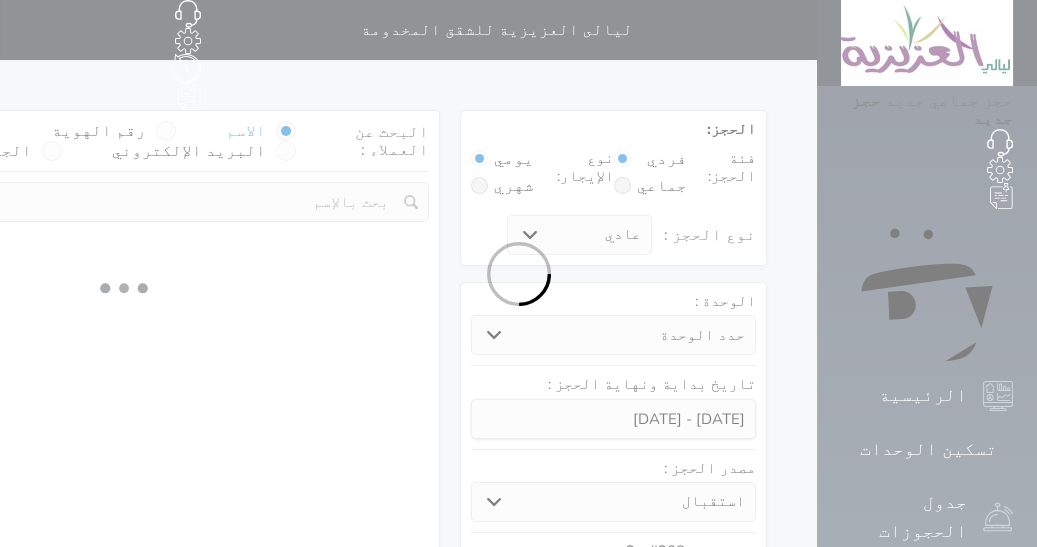 select on "1" 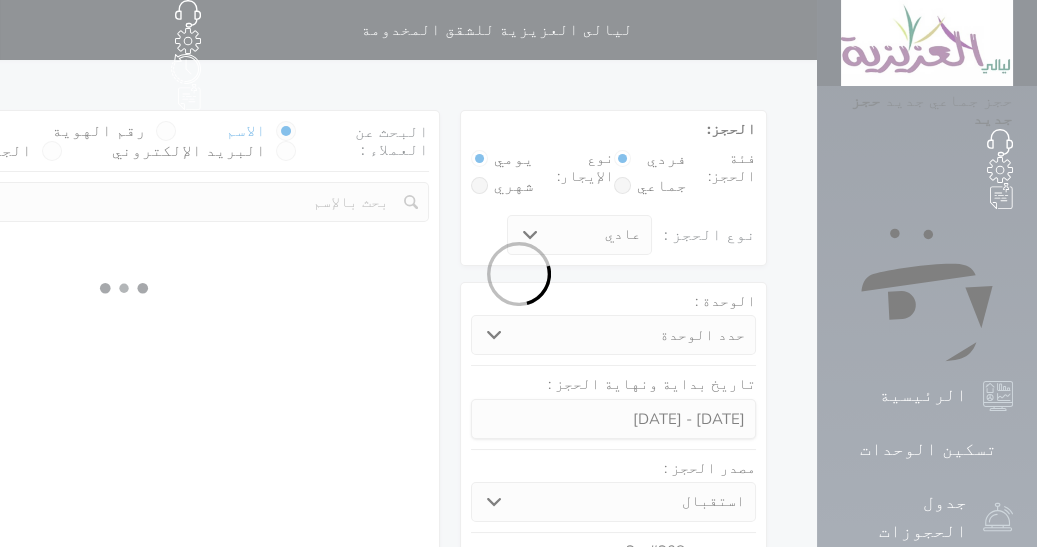 select 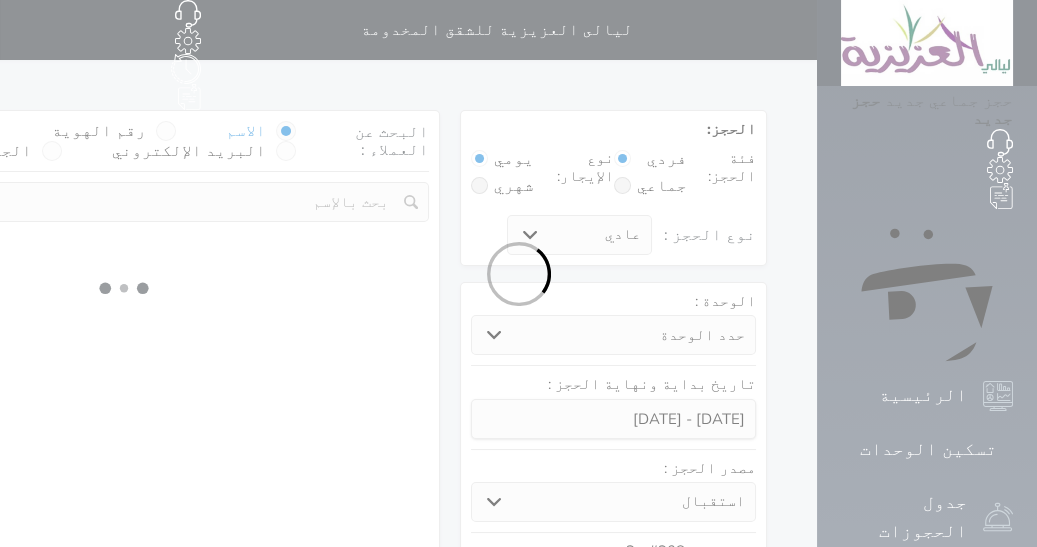 select on "7" 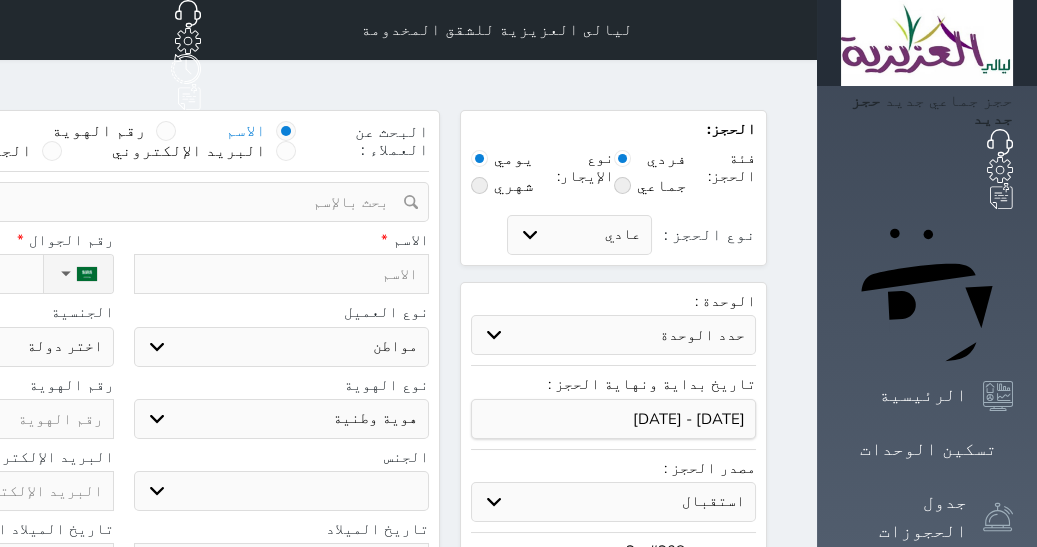 select 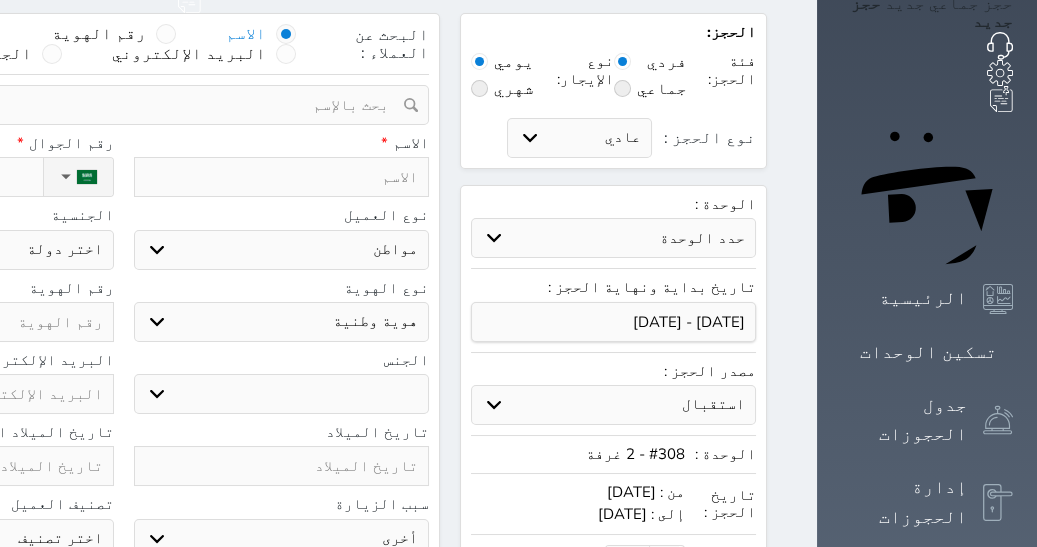 select 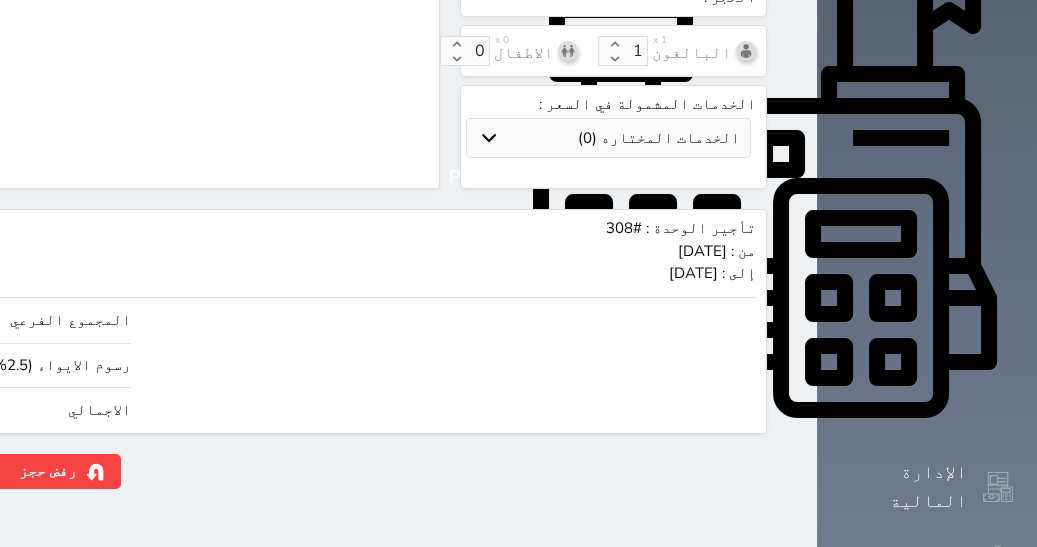 scroll, scrollTop: 791, scrollLeft: 0, axis: vertical 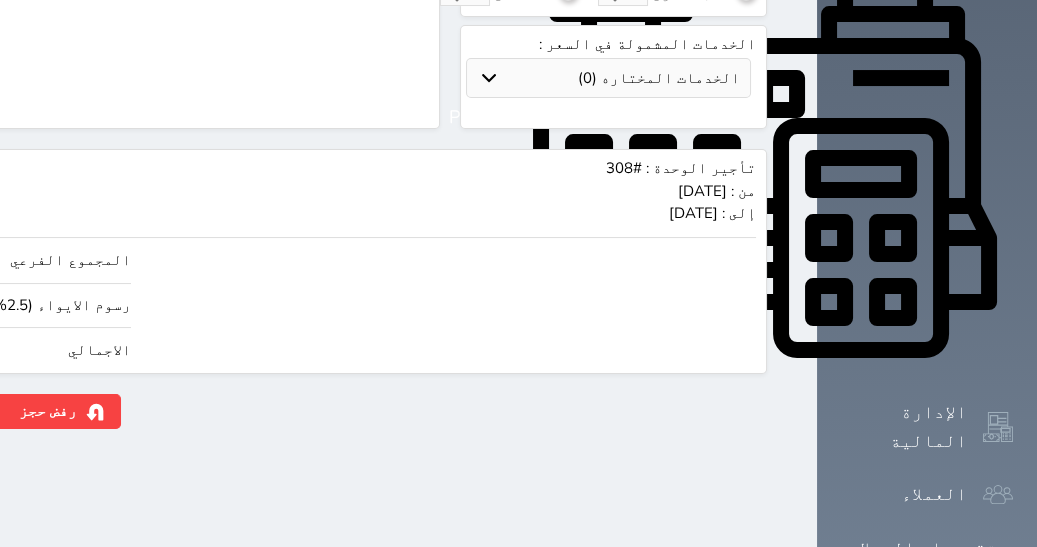 click on "المدفوعات الالكترونية" at bounding box center (919, 831) 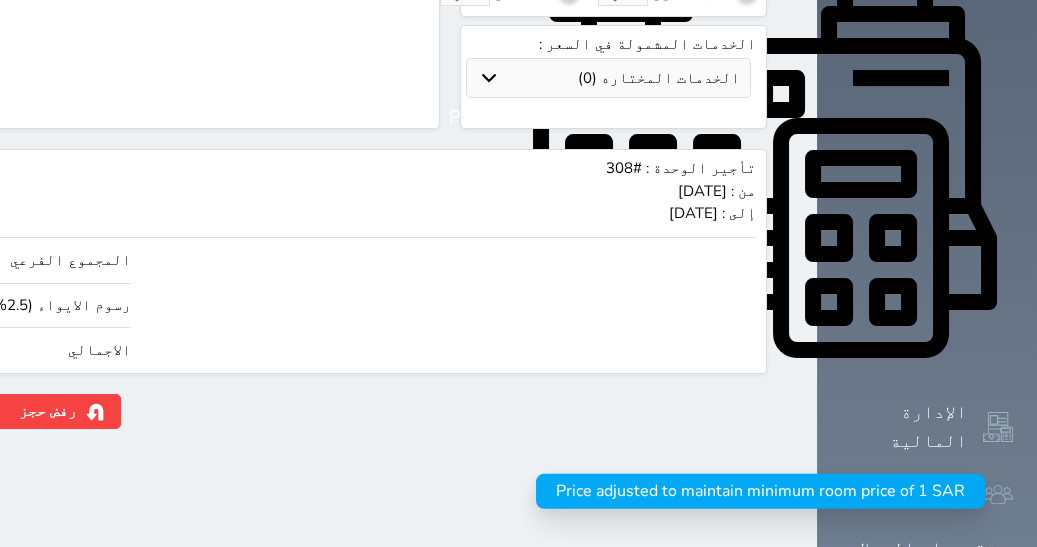 type on "1.02" 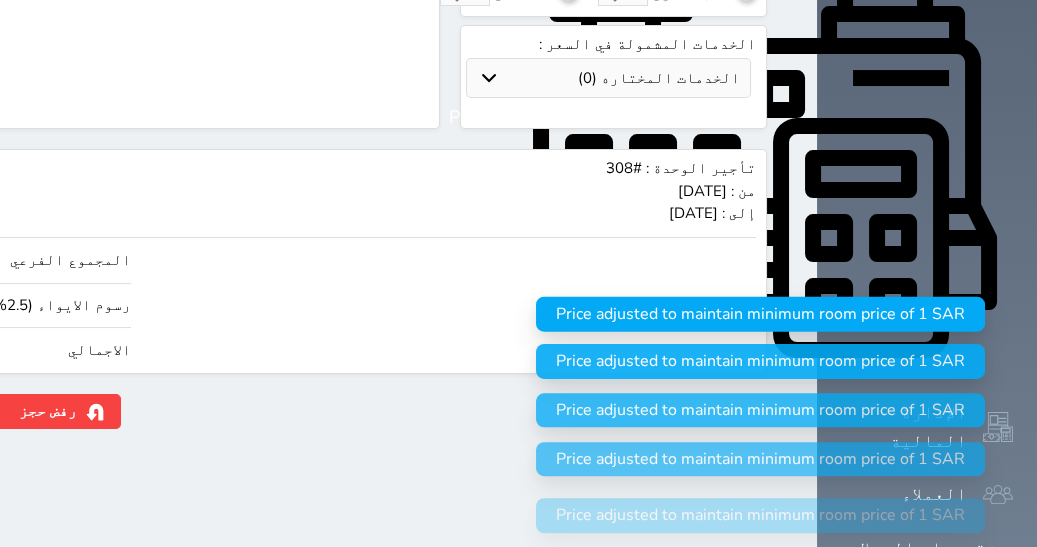 type 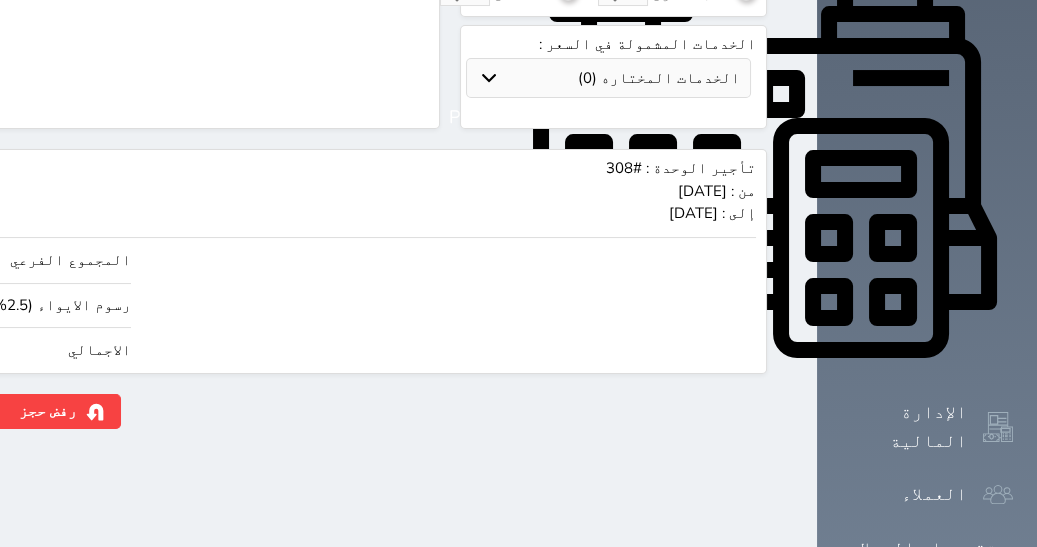 type on "2.93" 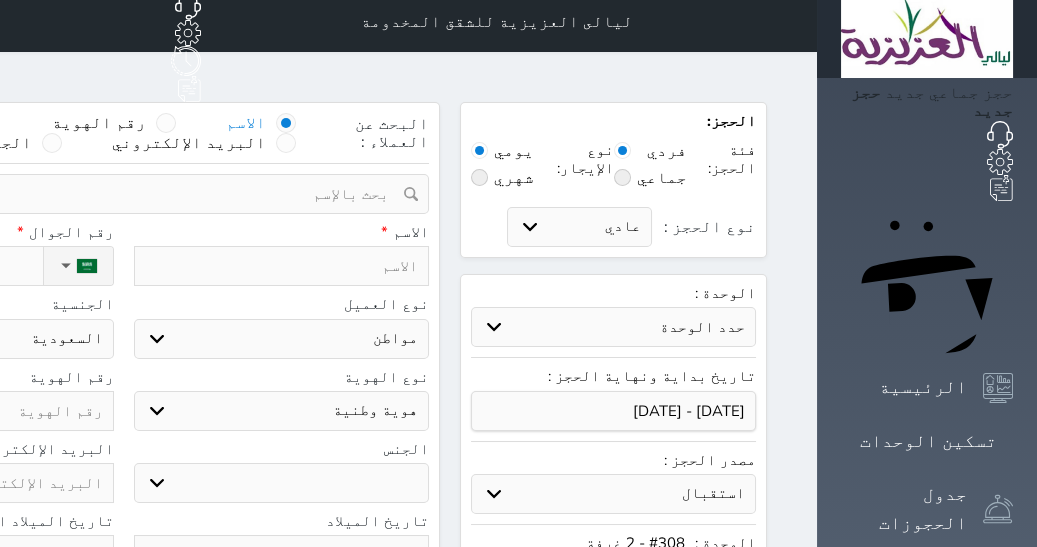 scroll, scrollTop: 127, scrollLeft: 0, axis: vertical 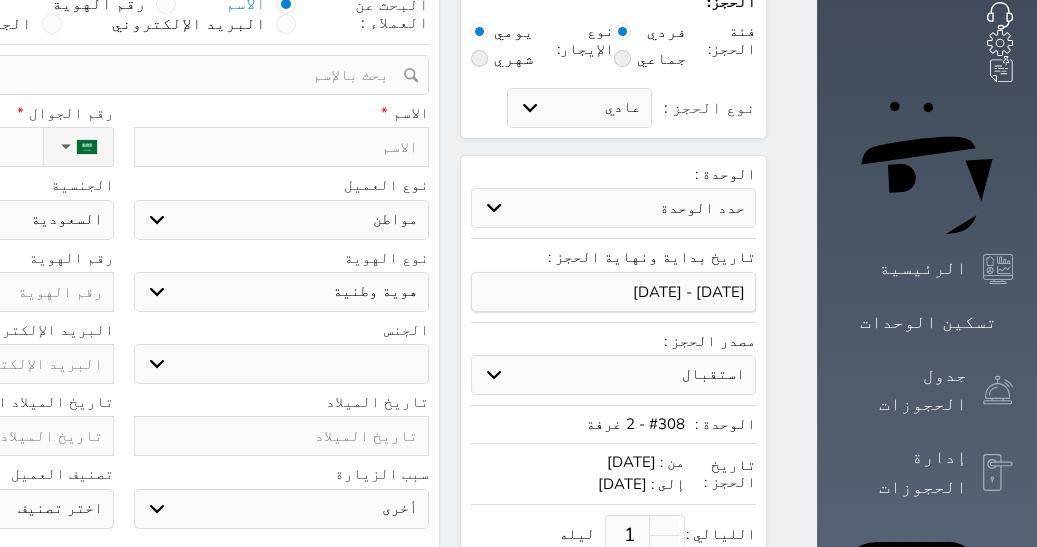 click on "ذكر   انثى" at bounding box center (282, 364) 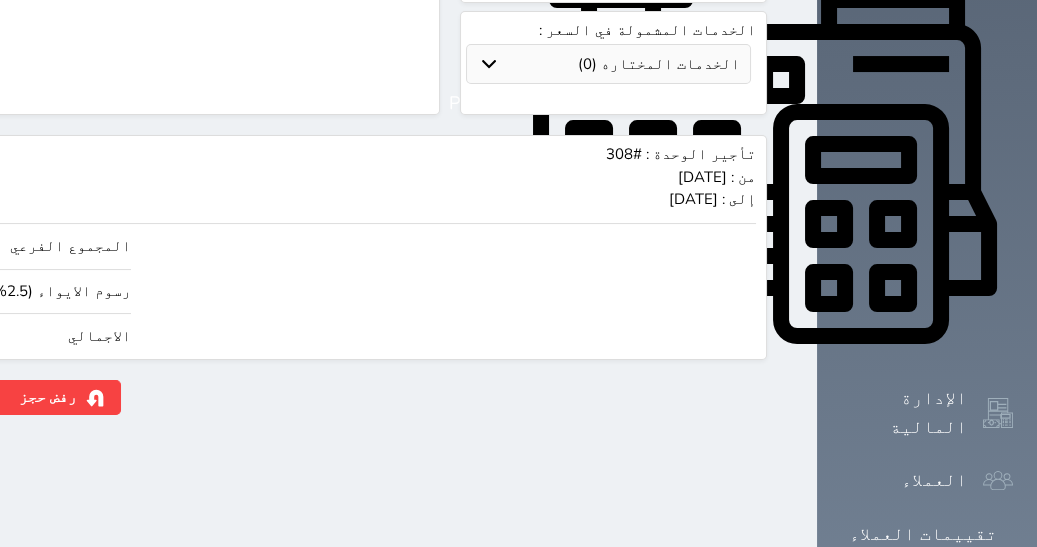 scroll, scrollTop: 799, scrollLeft: 0, axis: vertical 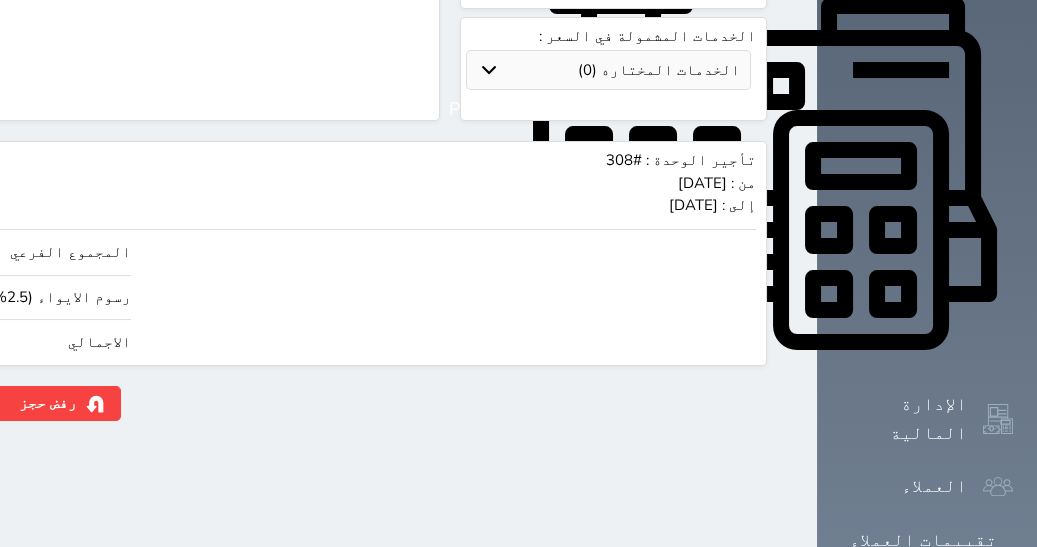 type on "370" 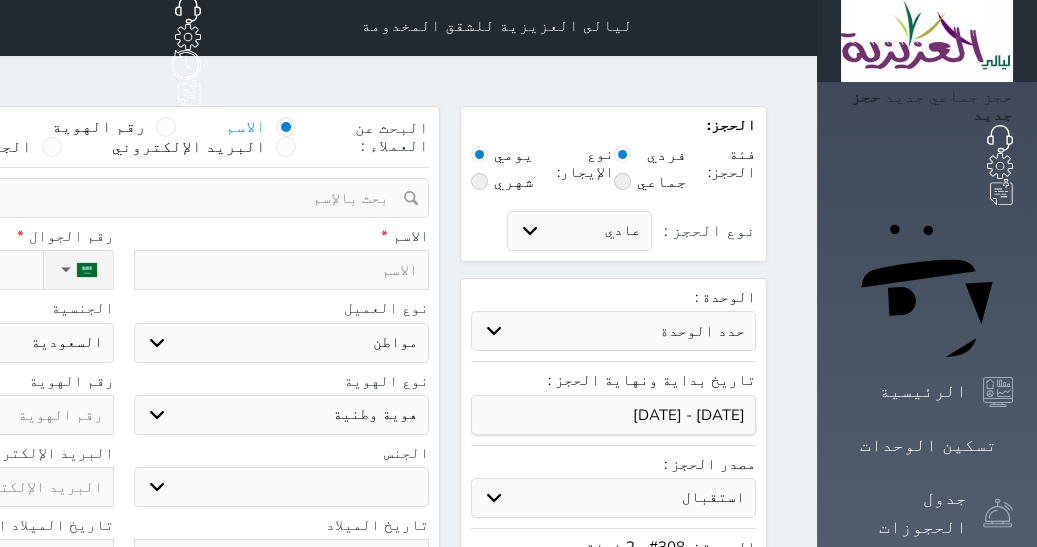 scroll, scrollTop: 0, scrollLeft: 0, axis: both 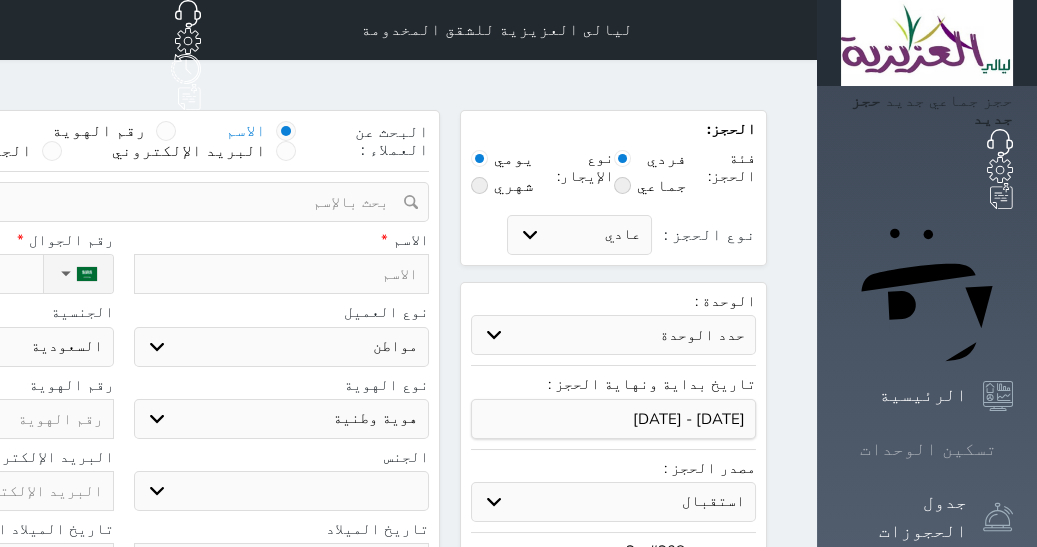 click 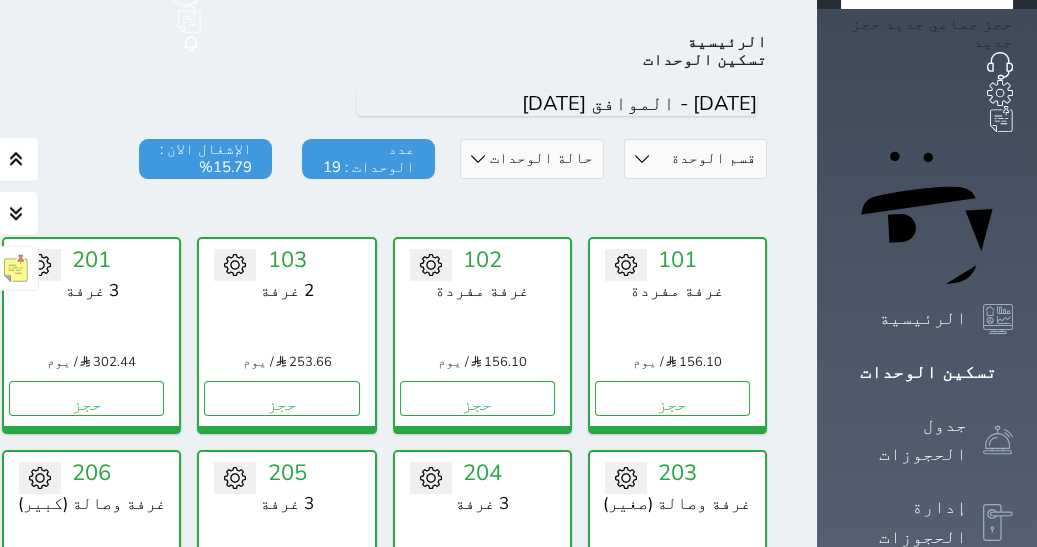 scroll, scrollTop: 0, scrollLeft: 0, axis: both 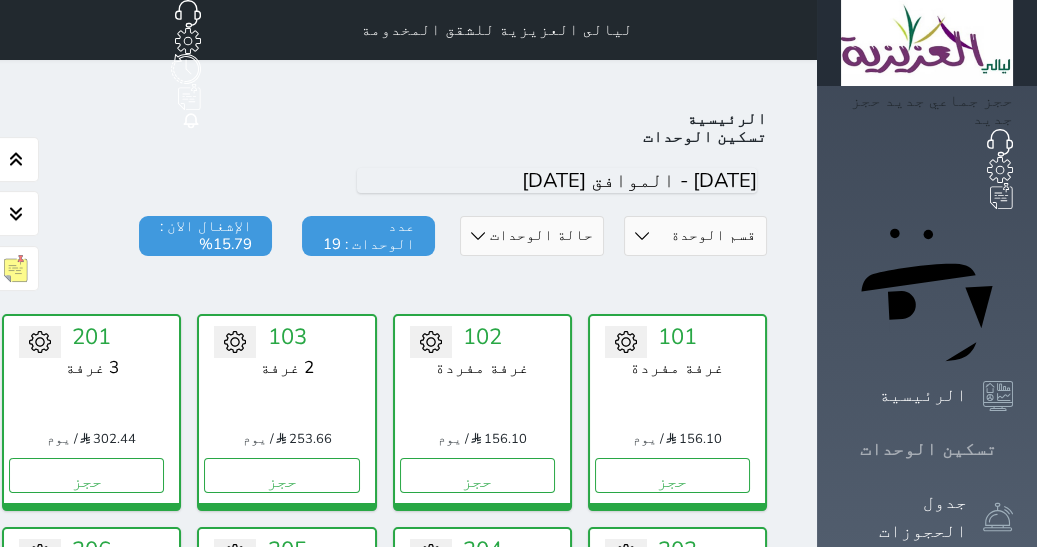 click on "حجز جماعي جديد   حجز جديد             الرئيسية     تسكين الوحدات     جدول الحجوزات     إدارة الحجوزات     POS     الإدارة المالية     العملاء     تقييمات العملاء     الوحدات     الخدمات     التقارير     الإعدادات                                 المدفوعات الالكترونية     الدعم الفني" at bounding box center (927, 865) 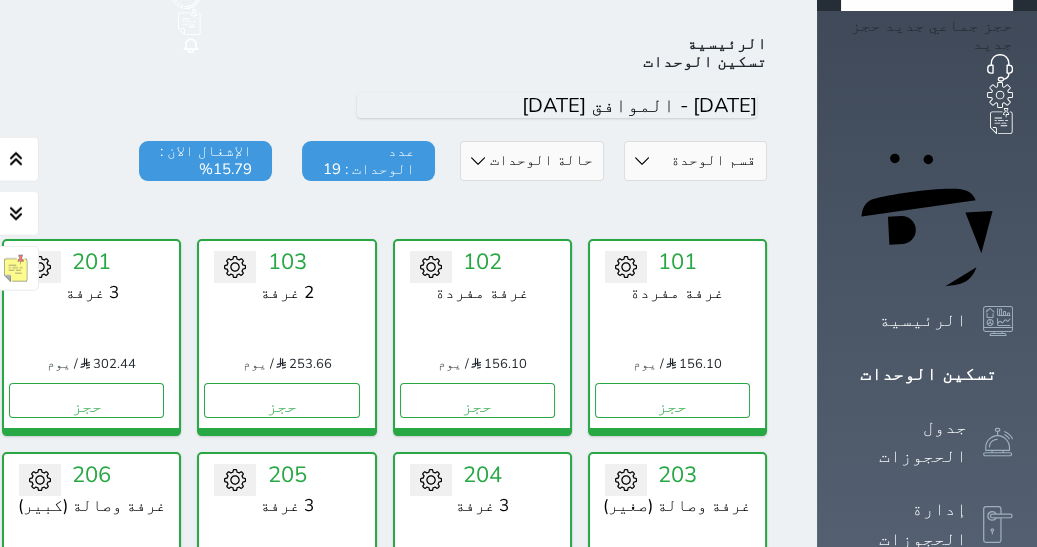 scroll, scrollTop: 0, scrollLeft: 0, axis: both 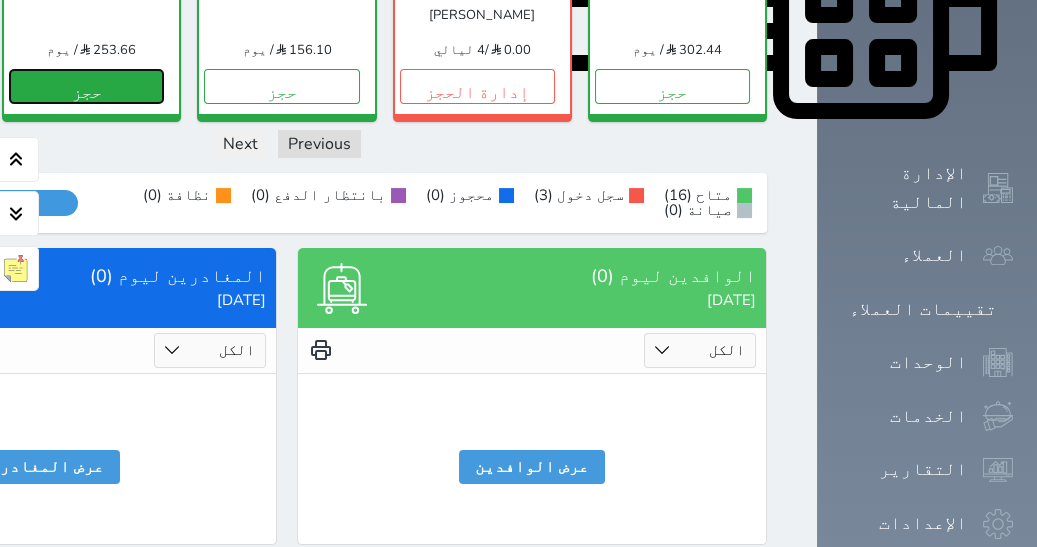 click on "حجز" at bounding box center (86, 86) 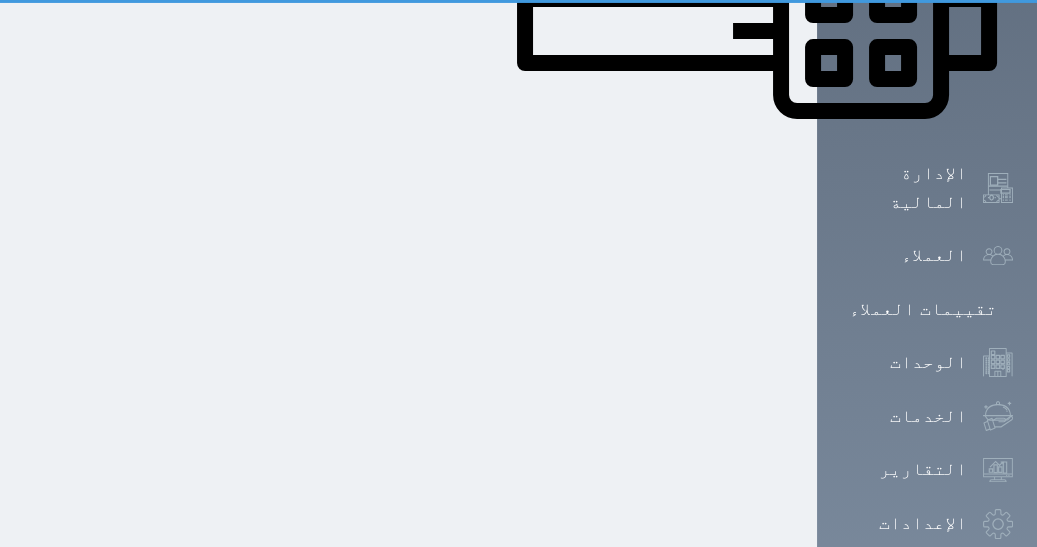 scroll, scrollTop: 162, scrollLeft: 0, axis: vertical 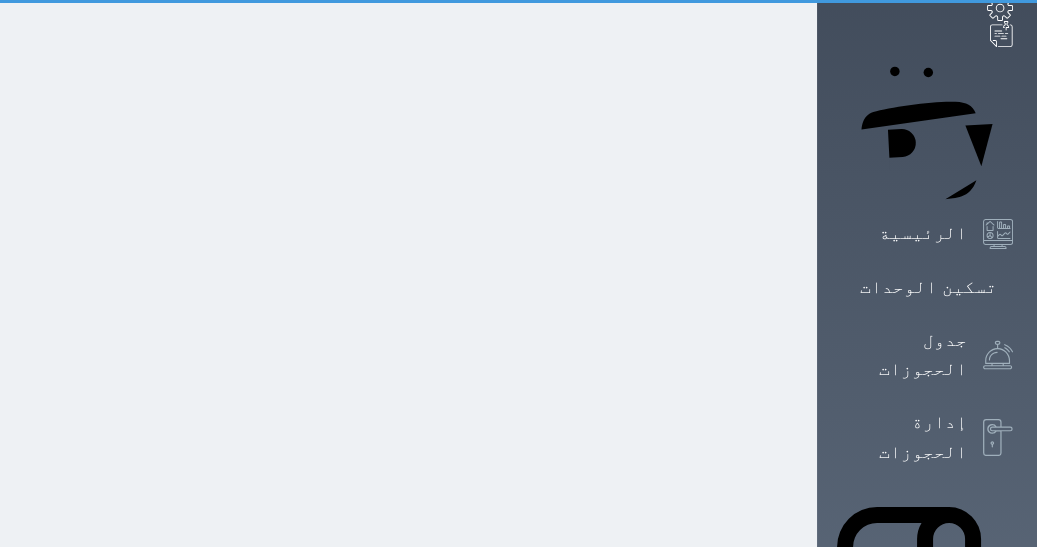 select on "1" 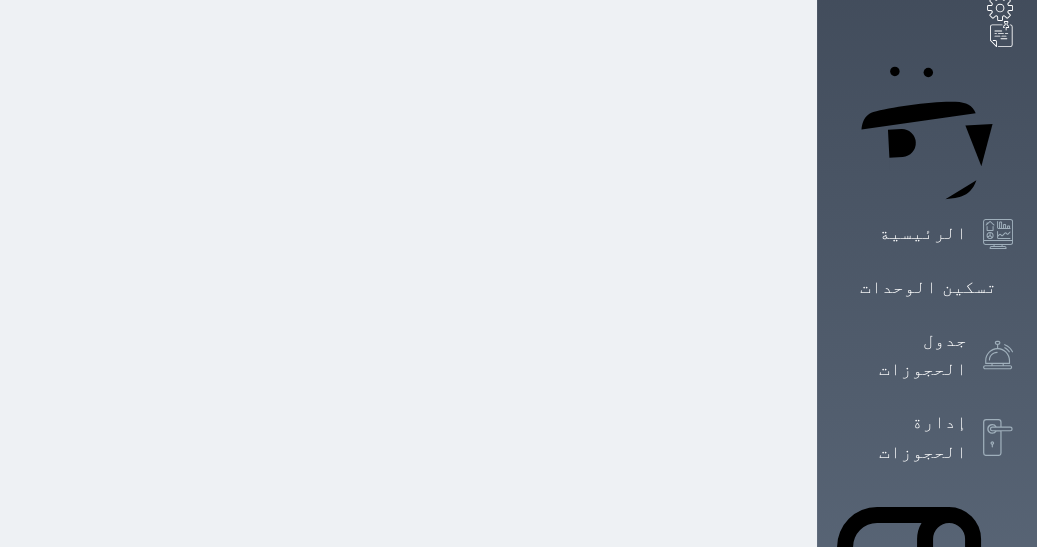 scroll, scrollTop: 0, scrollLeft: 0, axis: both 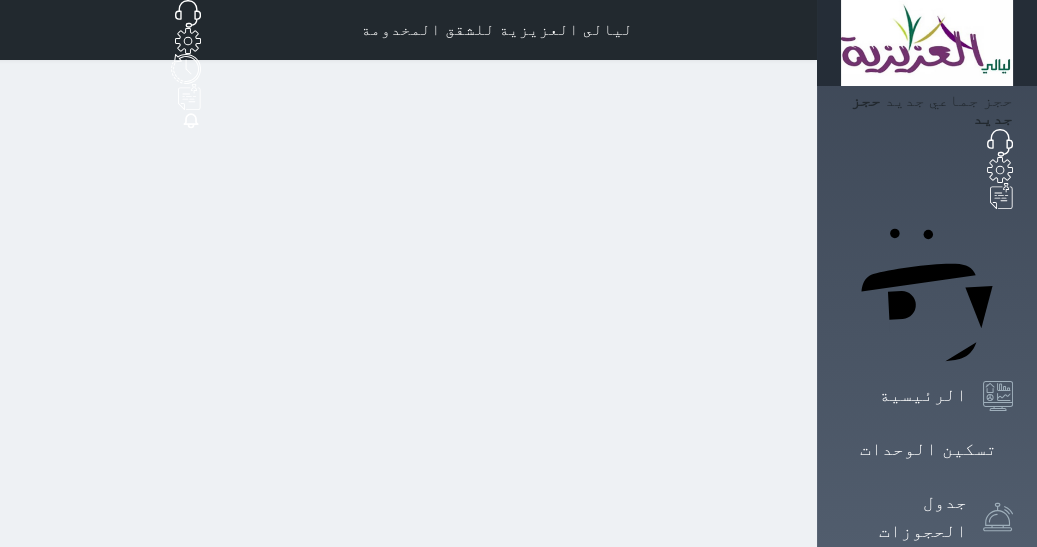 select 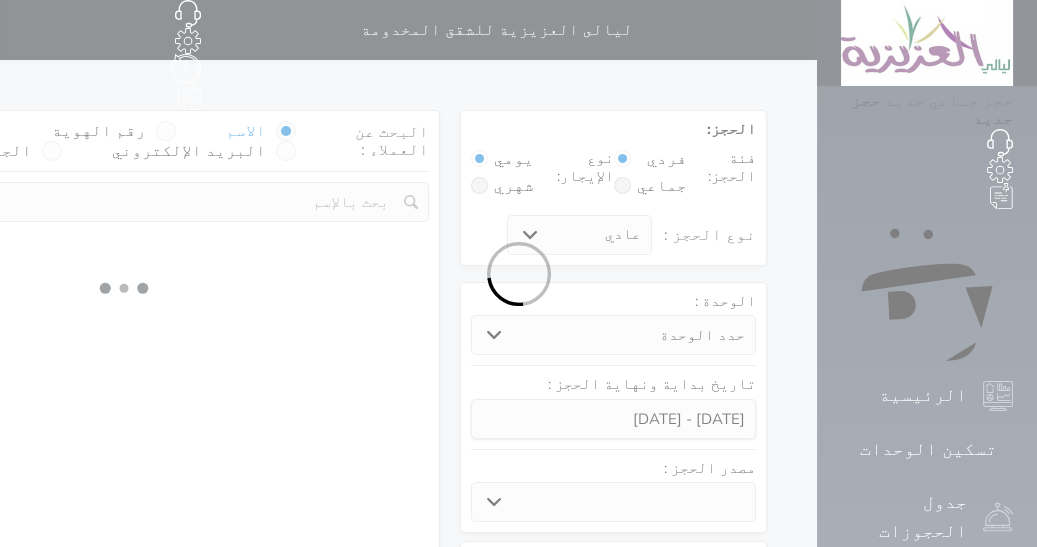 select 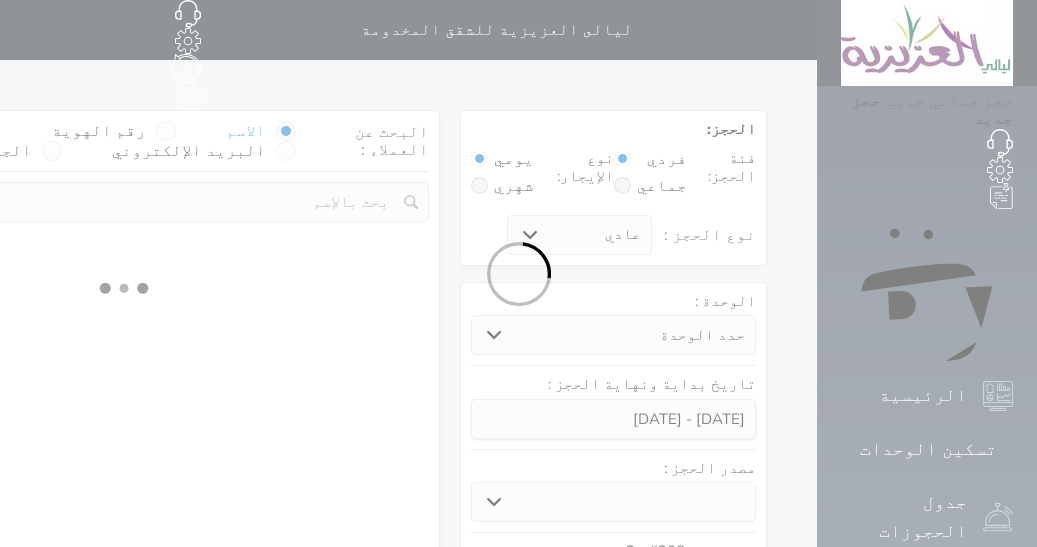 select on "1" 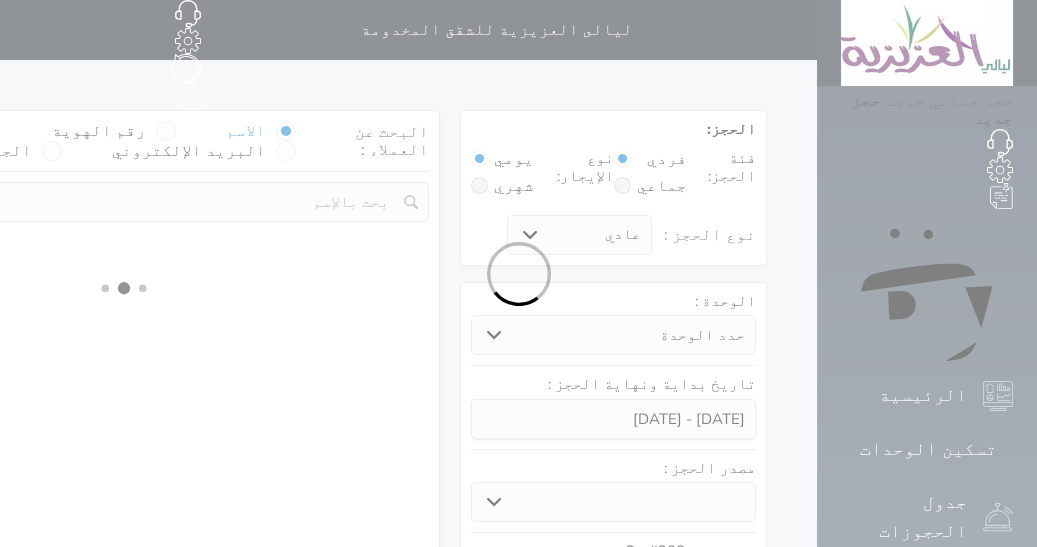 select on "113" 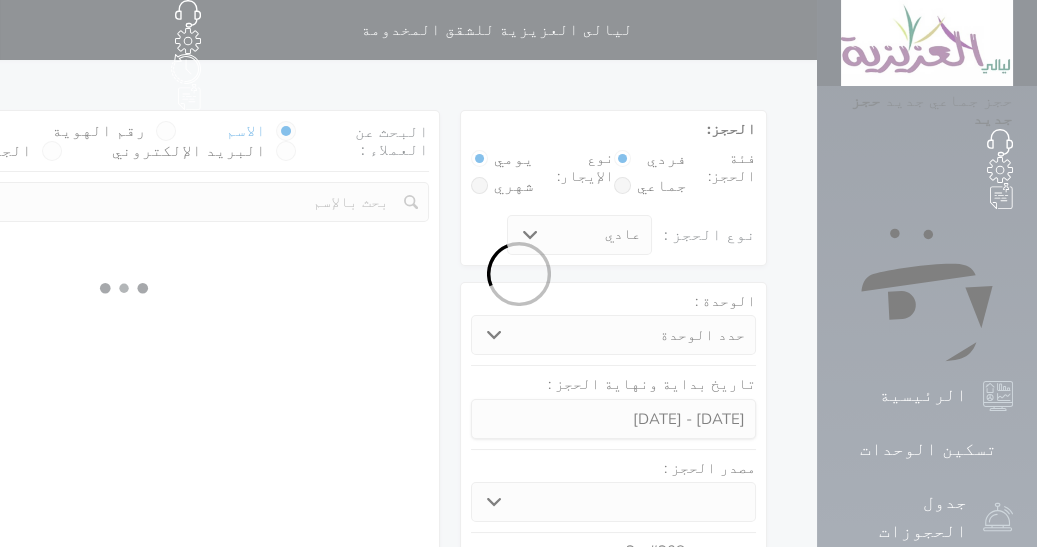 select on "1" 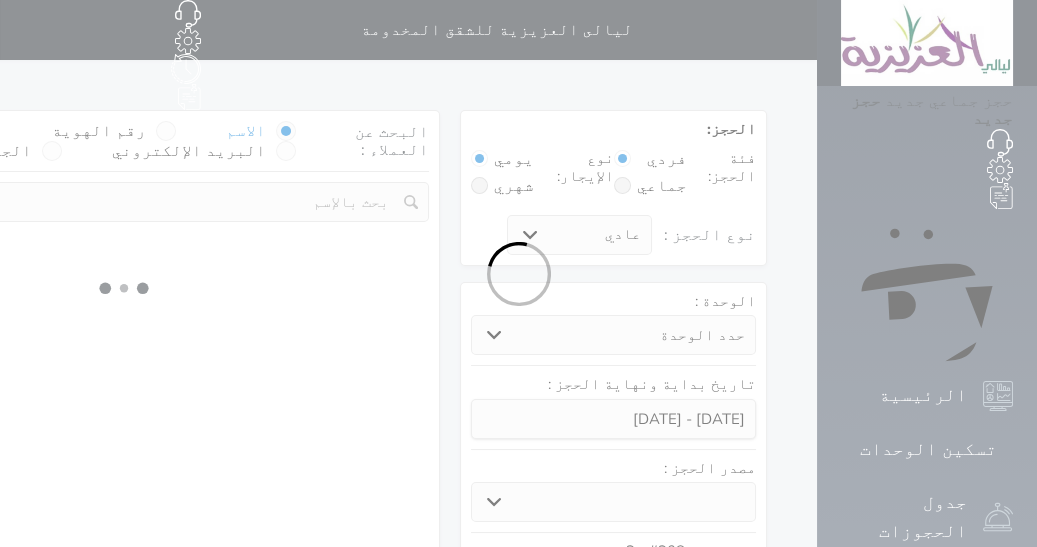 select 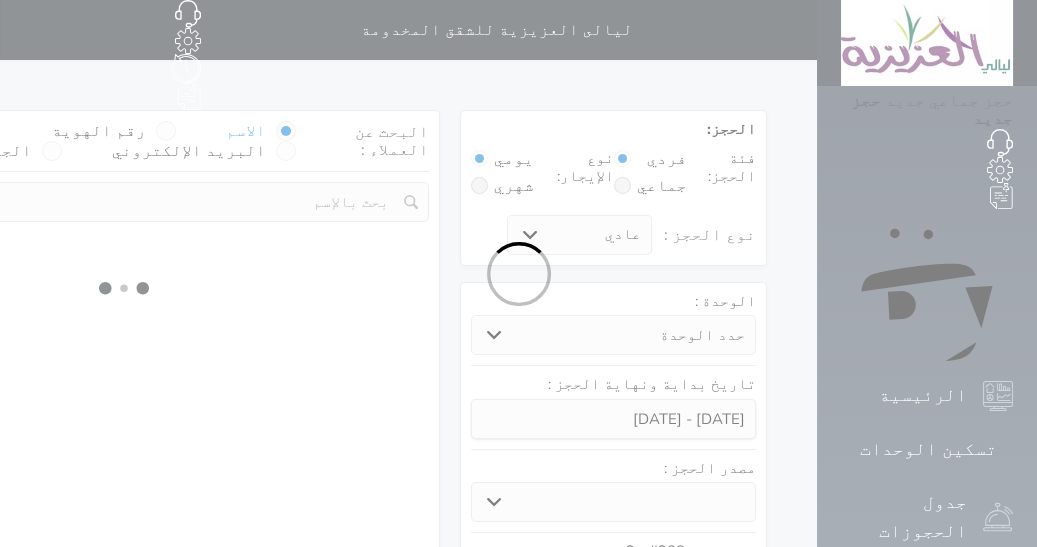 select on "7" 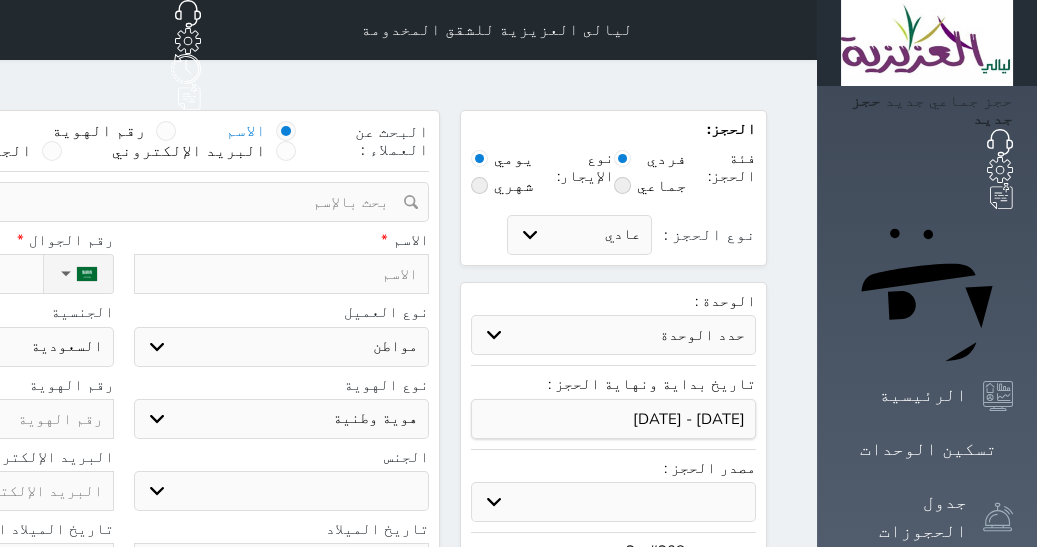 select 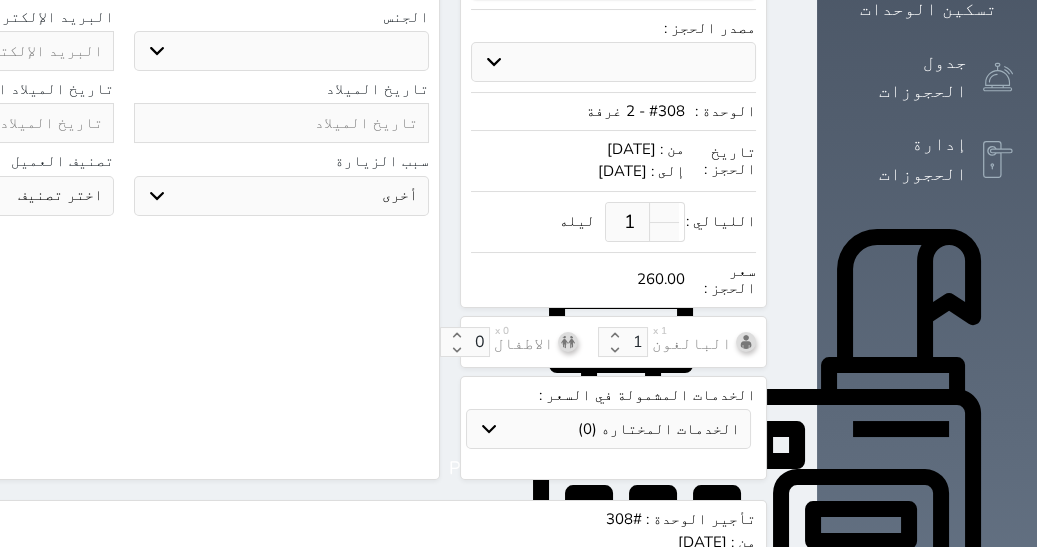 scroll, scrollTop: 504, scrollLeft: 0, axis: vertical 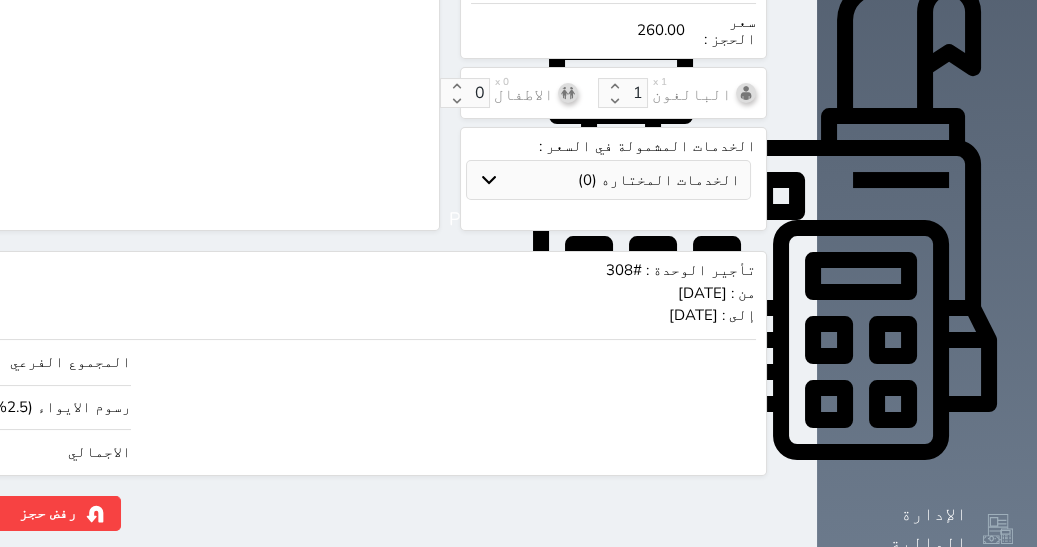 drag, startPoint x: 67, startPoint y: 422, endPoint x: 172, endPoint y: 416, distance: 105.17129 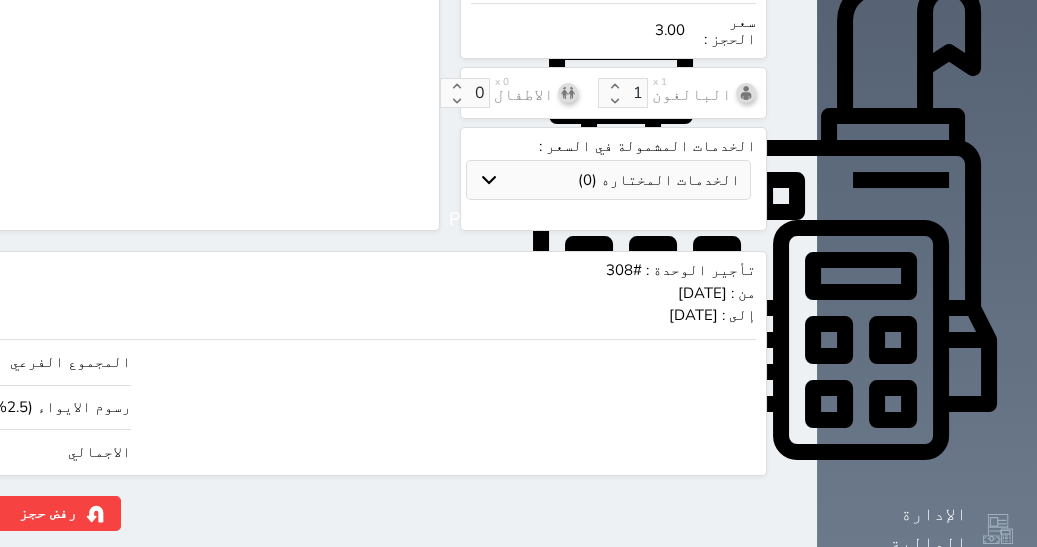 click on "رسوم الايواء (2.5%)" at bounding box center [59, 407] 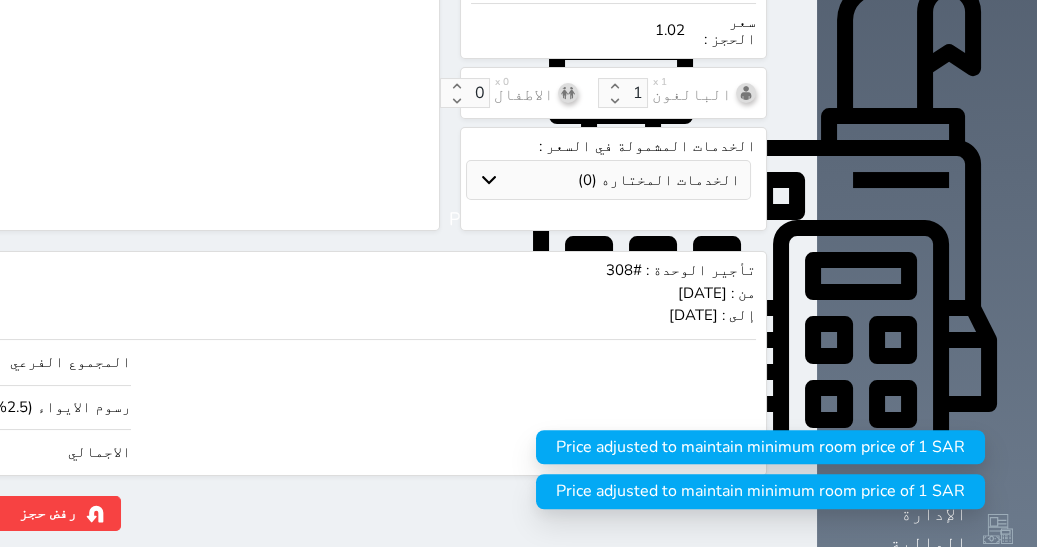 type on "1.0253" 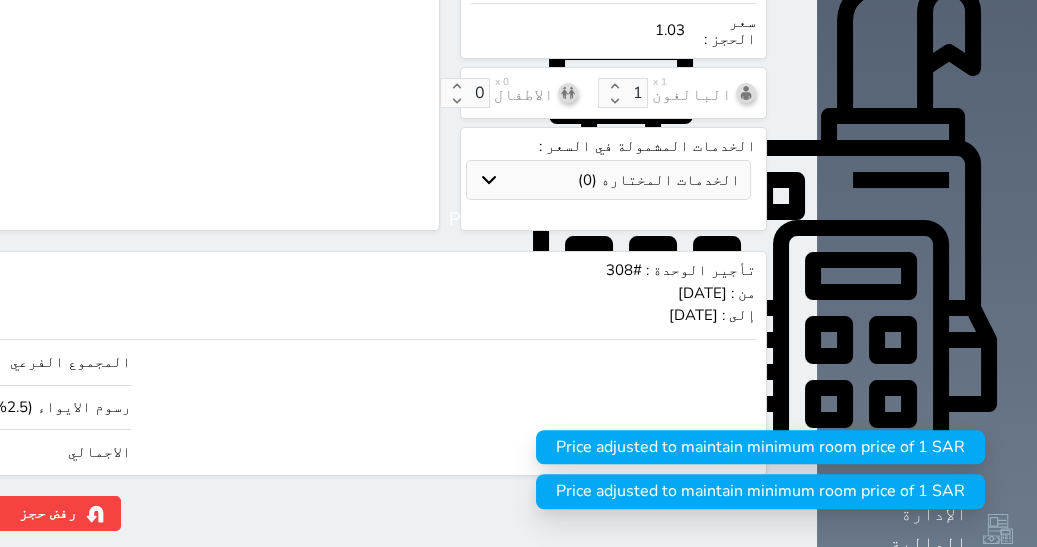 type on "1.02538" 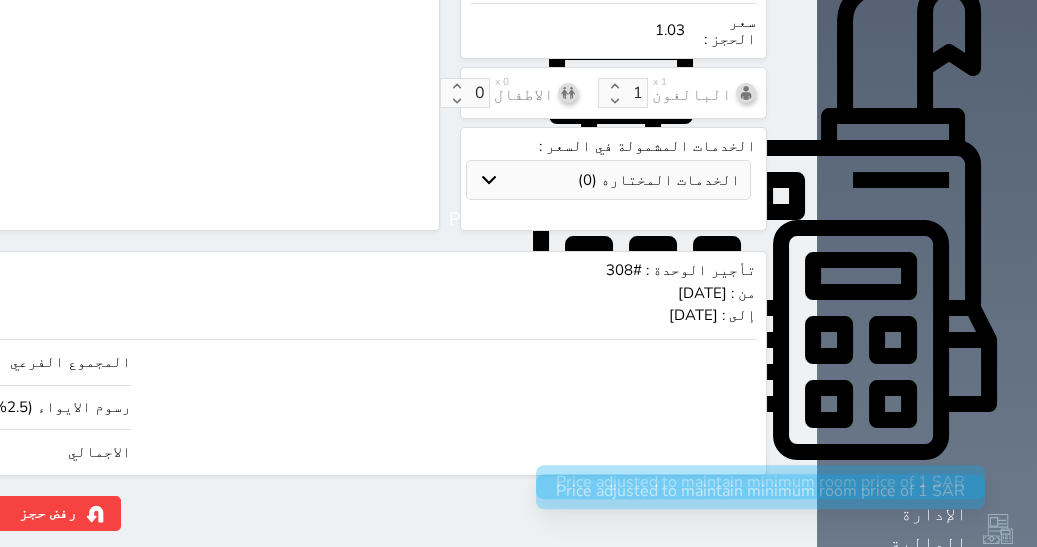 type on "1.025" 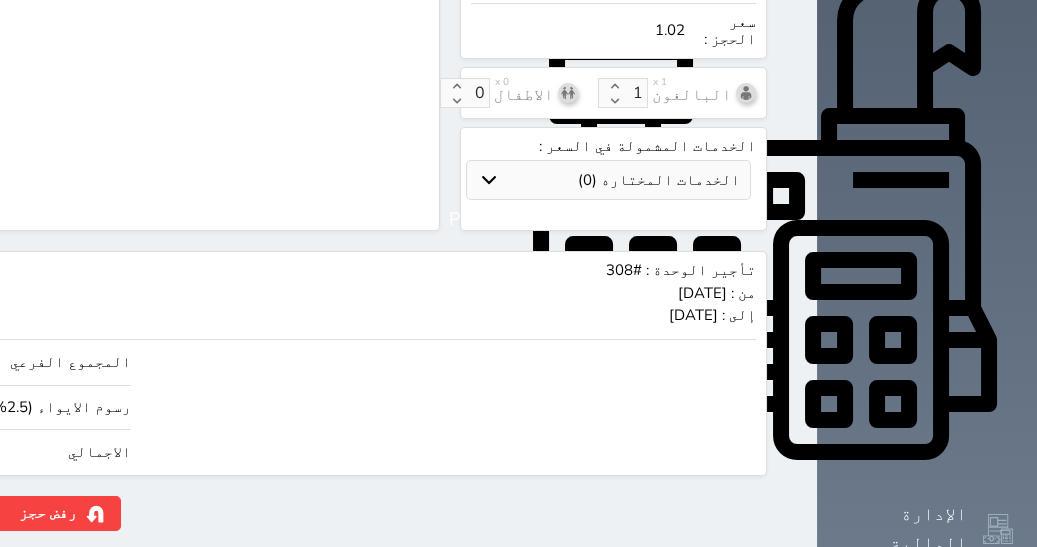 type on "1.02" 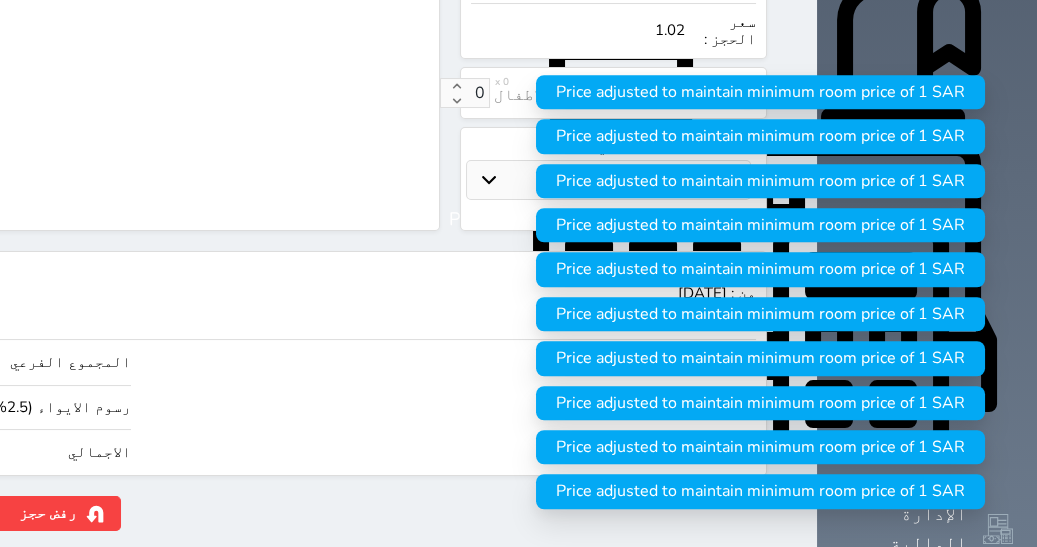type on "2.93" 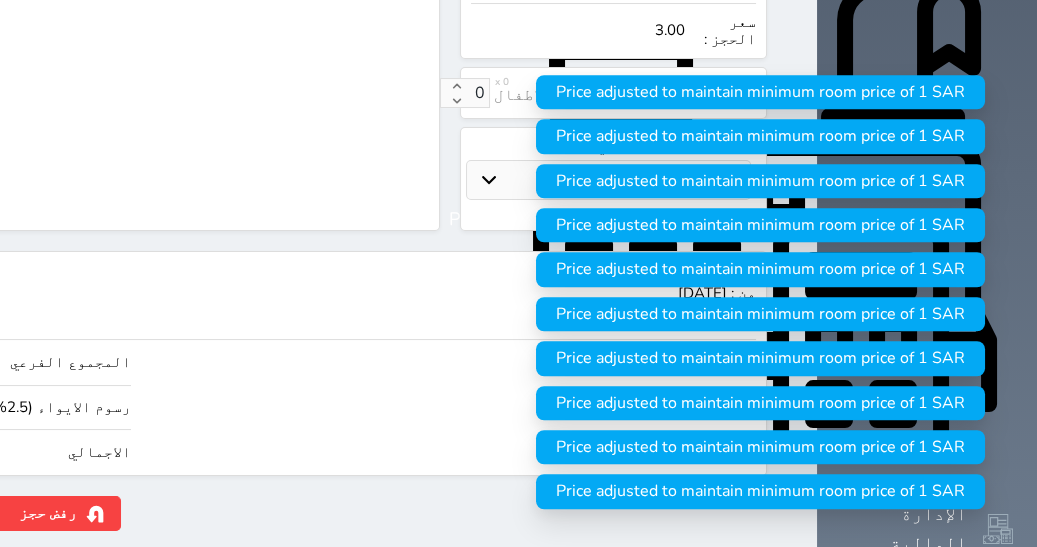 type on "37.07" 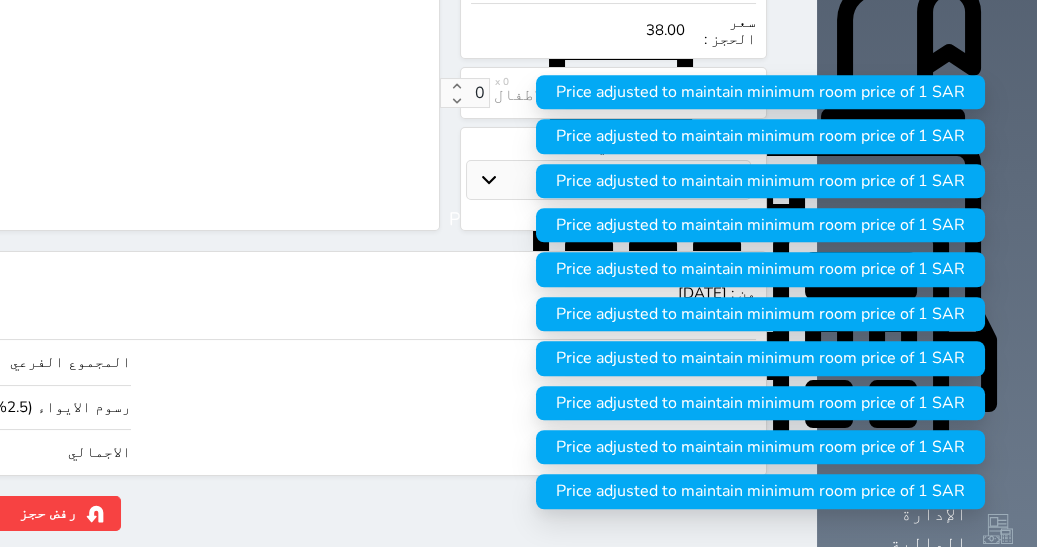 type on "370.73" 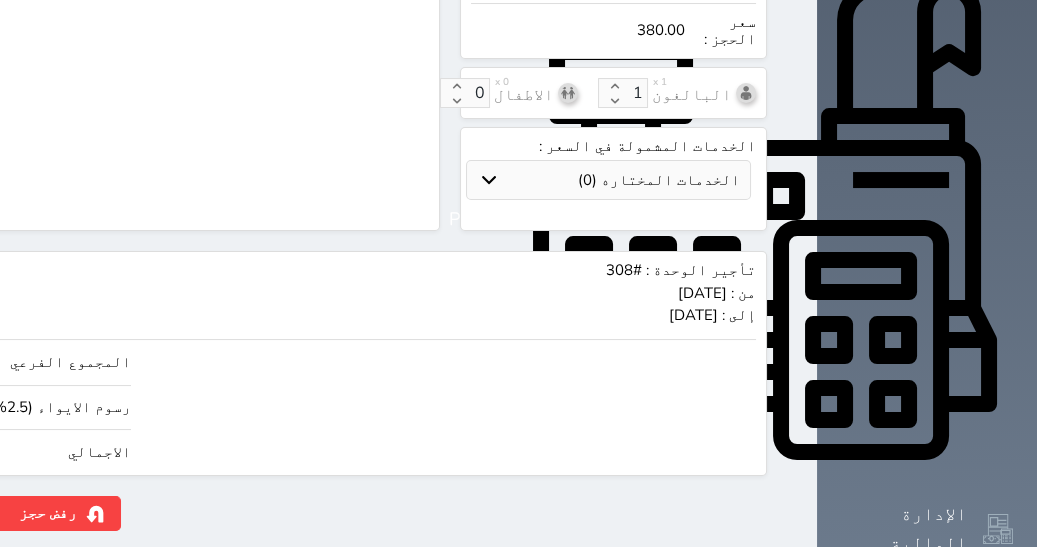 type on "380.00" 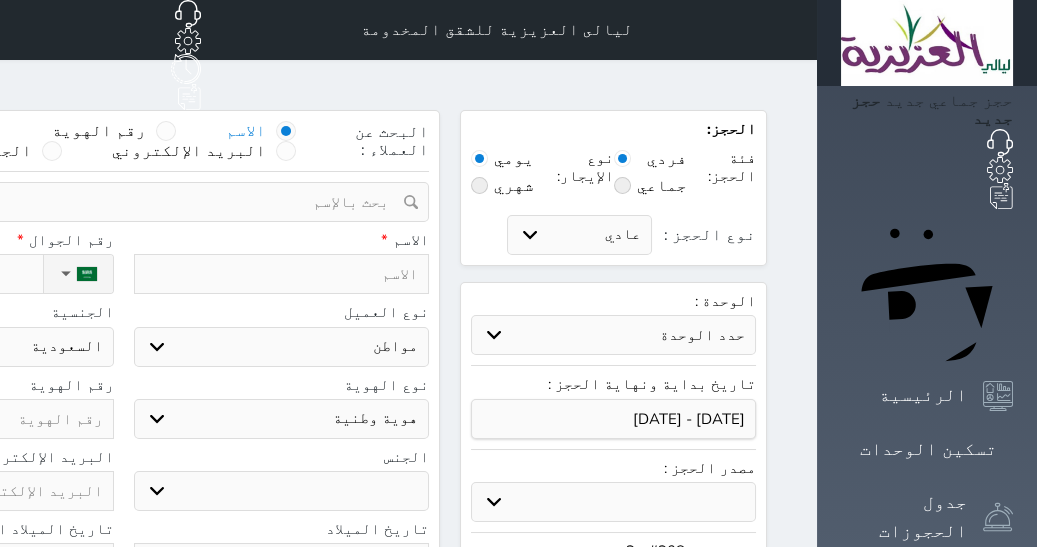 click on "ذكر   انثى" at bounding box center [282, 491] 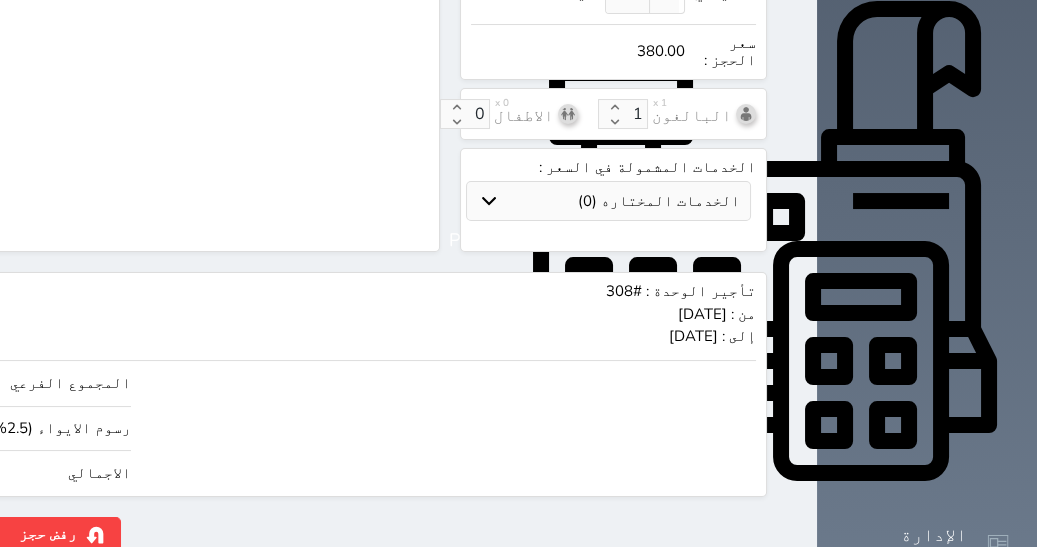 click on "التقارير" at bounding box center (923, 831) 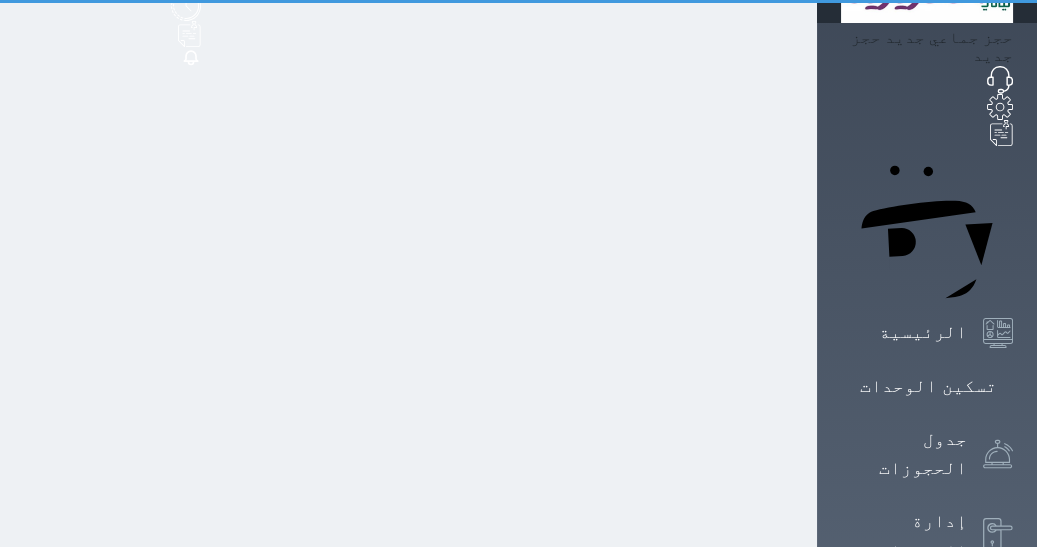 scroll, scrollTop: 0, scrollLeft: 0, axis: both 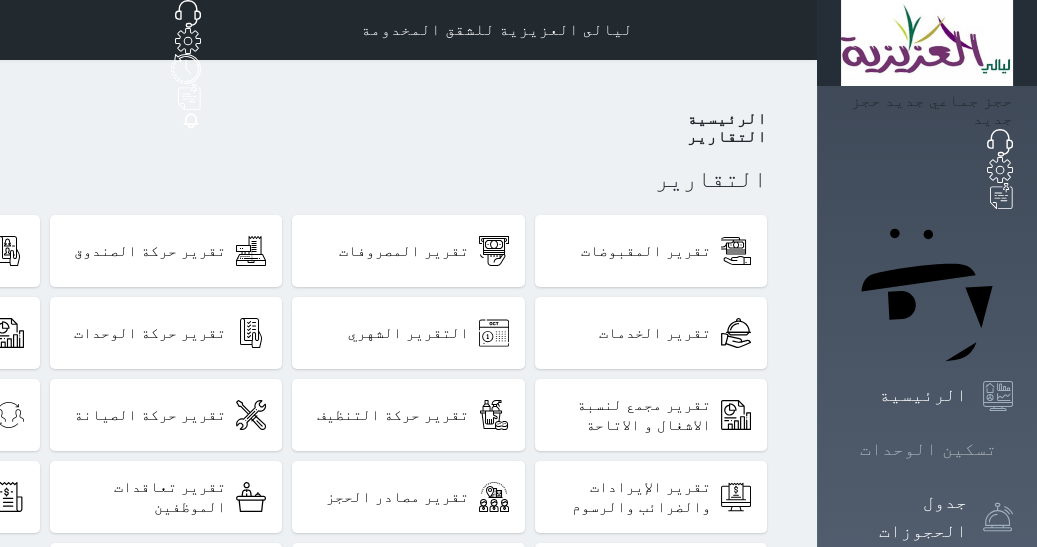 click on "تسكين الوحدات" at bounding box center (928, 449) 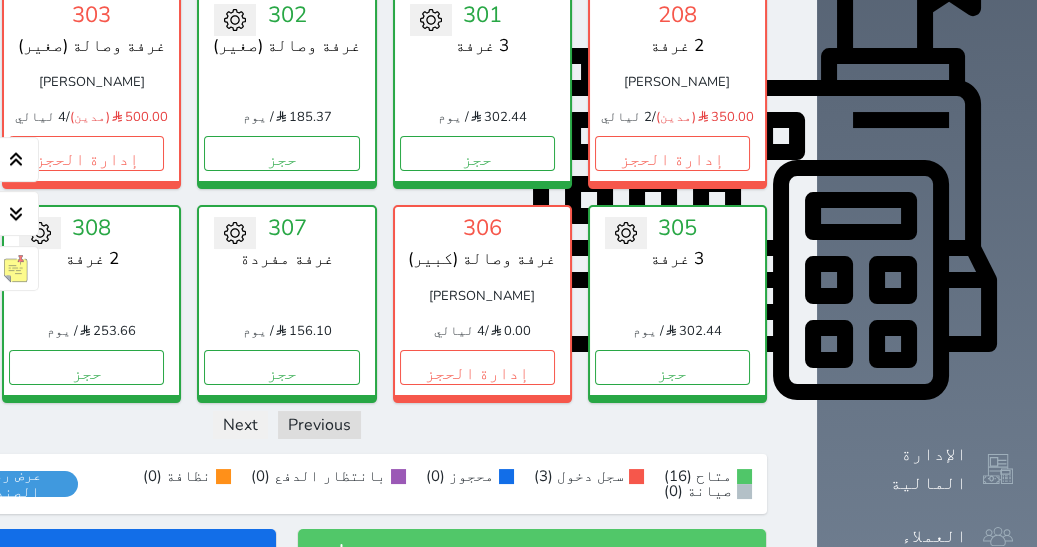 scroll, scrollTop: 970, scrollLeft: 0, axis: vertical 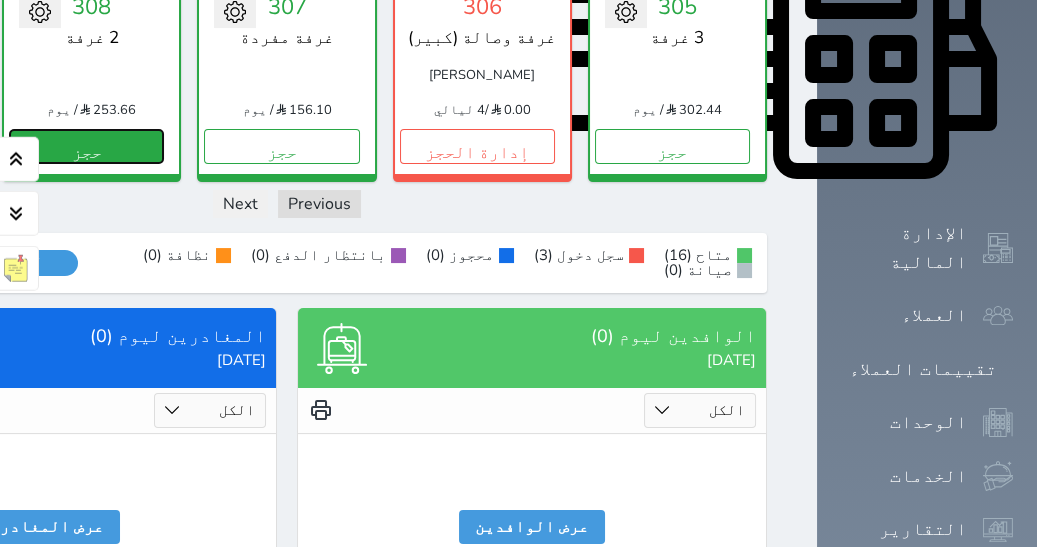 click on "حجز" at bounding box center [86, 146] 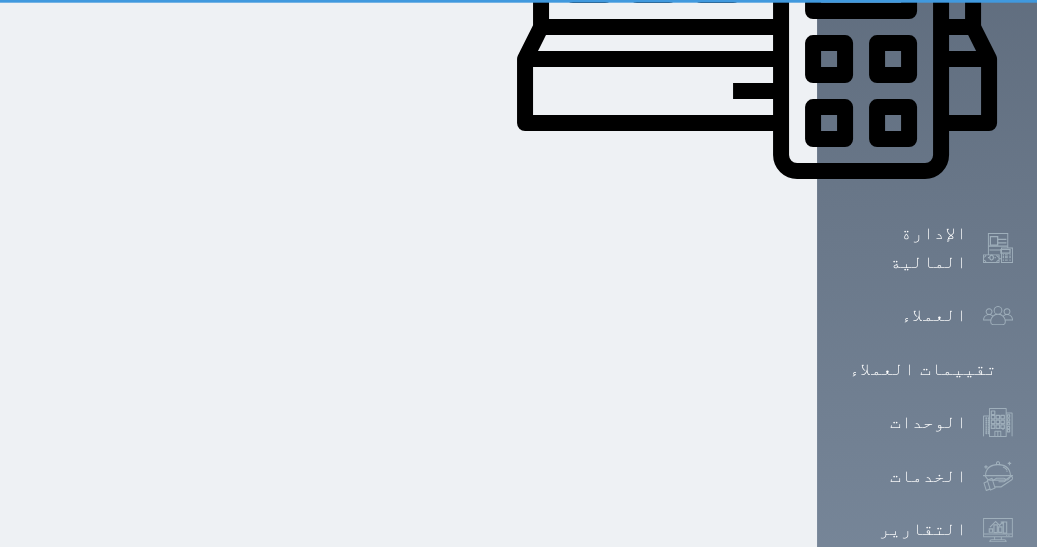 scroll, scrollTop: 128, scrollLeft: 0, axis: vertical 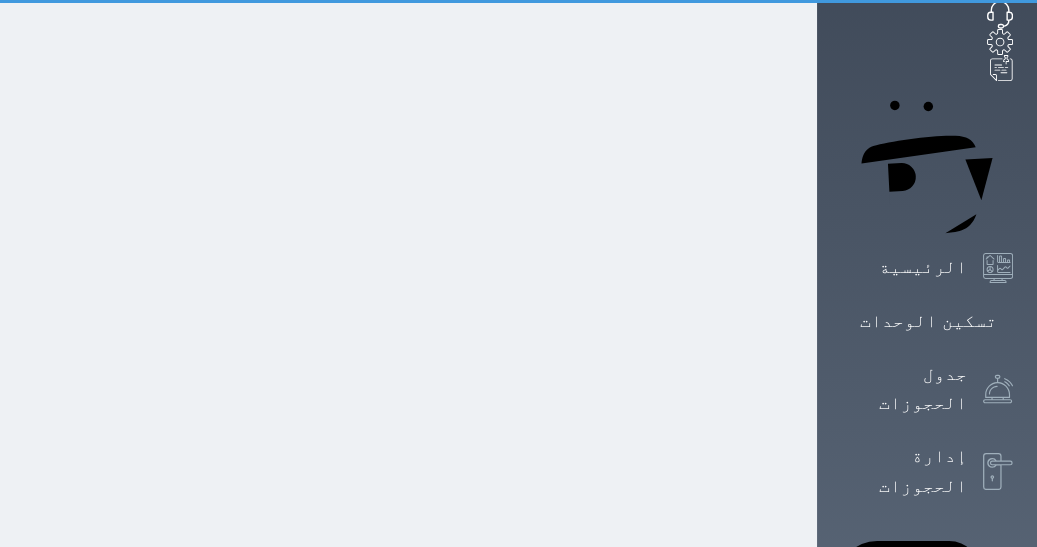 select on "1" 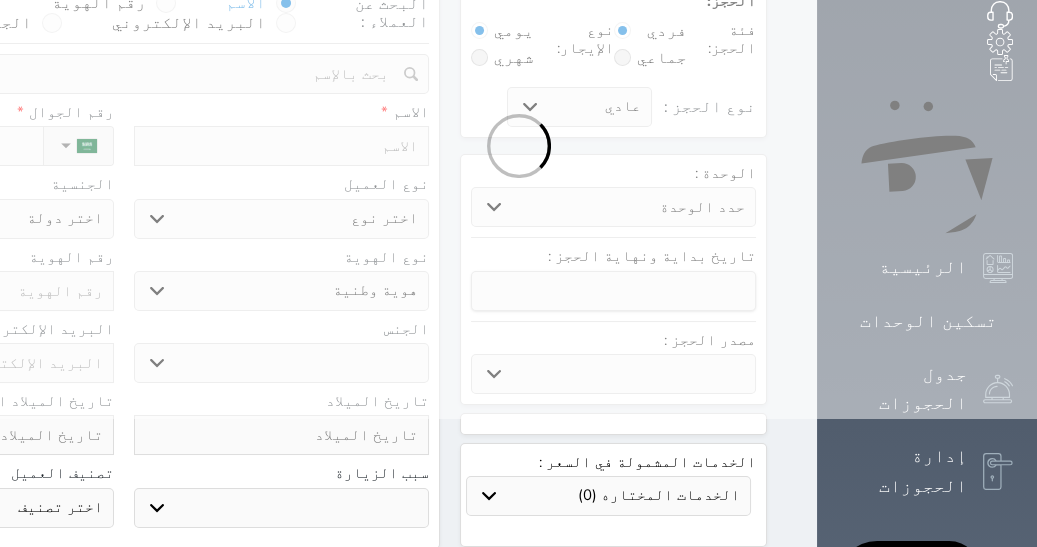 scroll, scrollTop: 0, scrollLeft: 0, axis: both 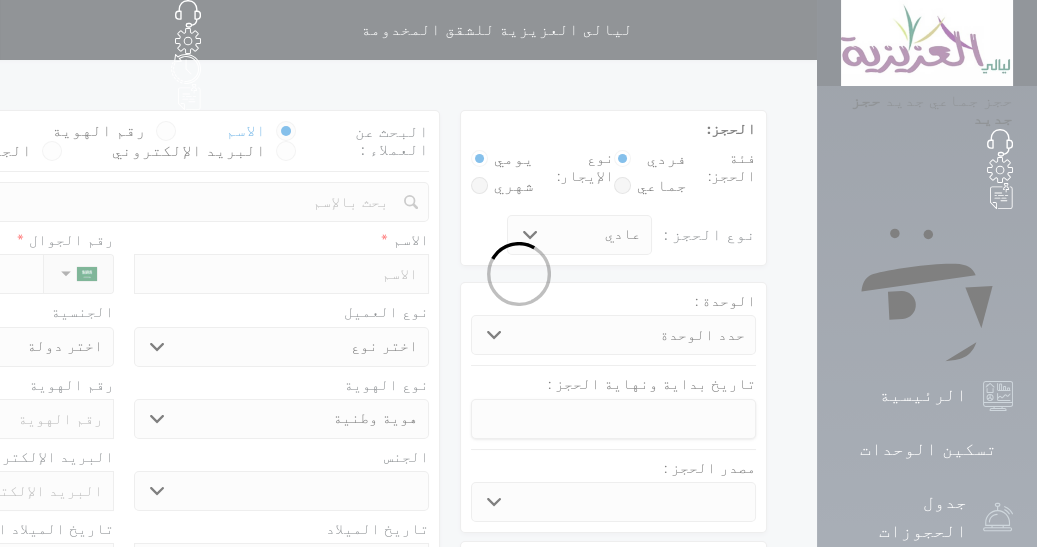 select 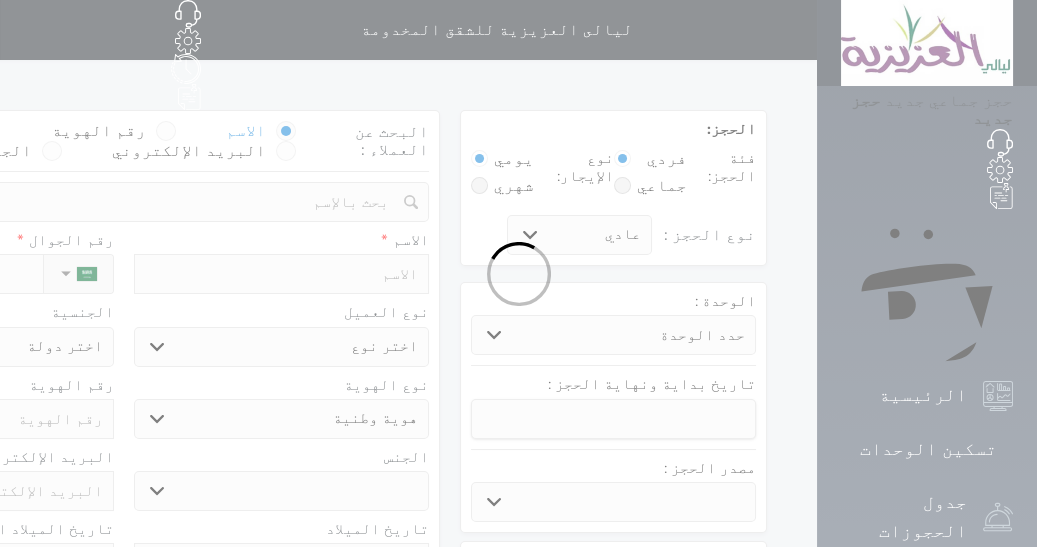 select 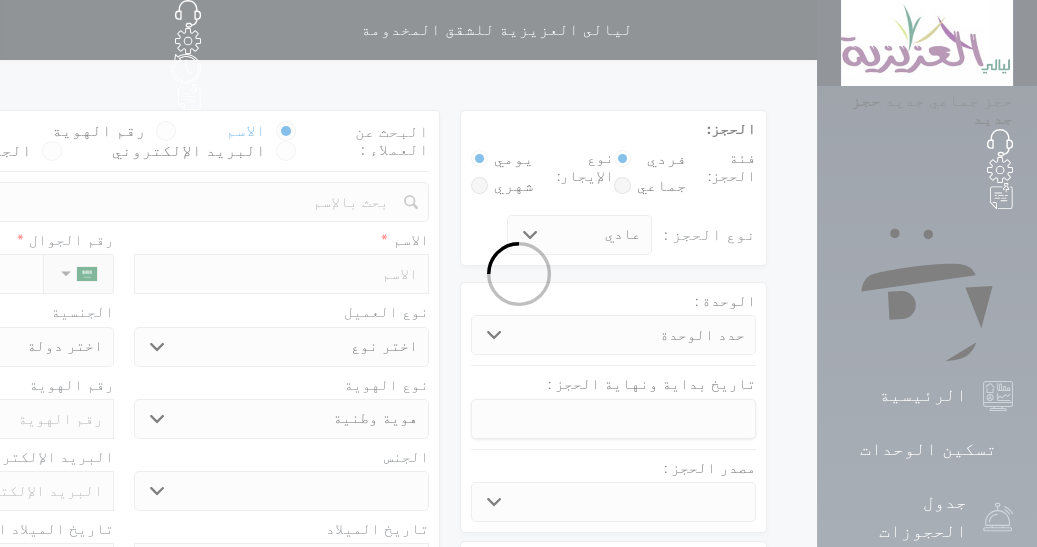 select 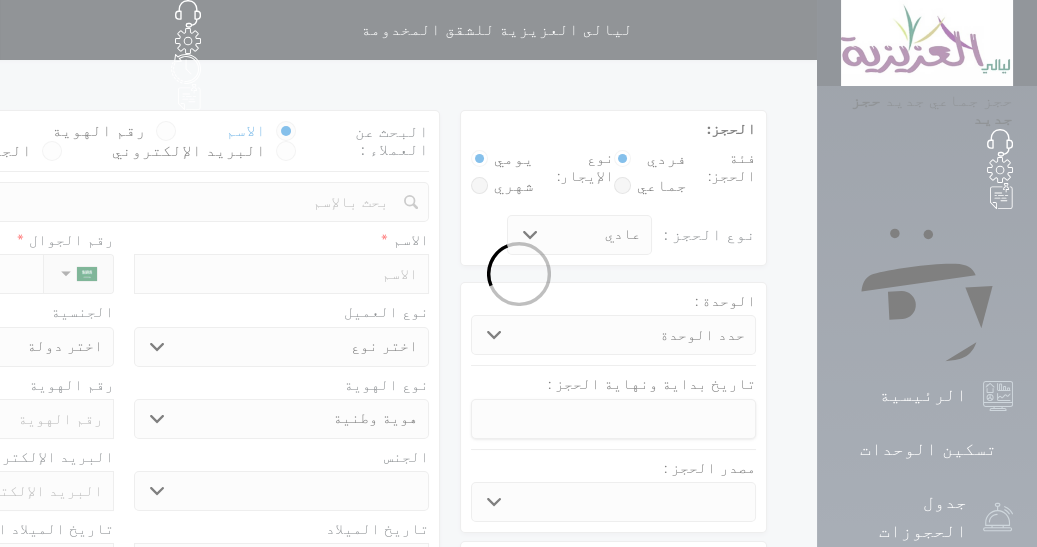 select 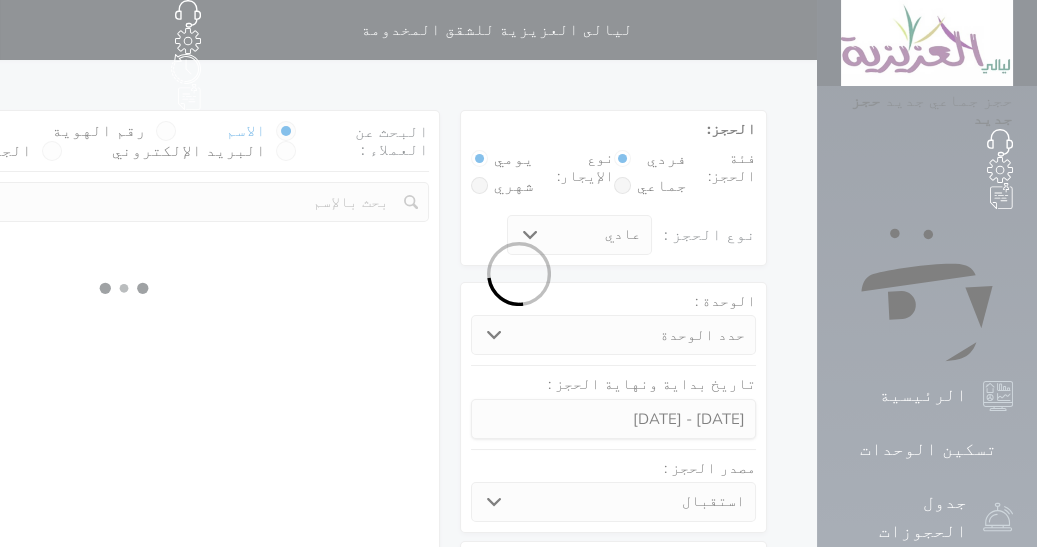 select 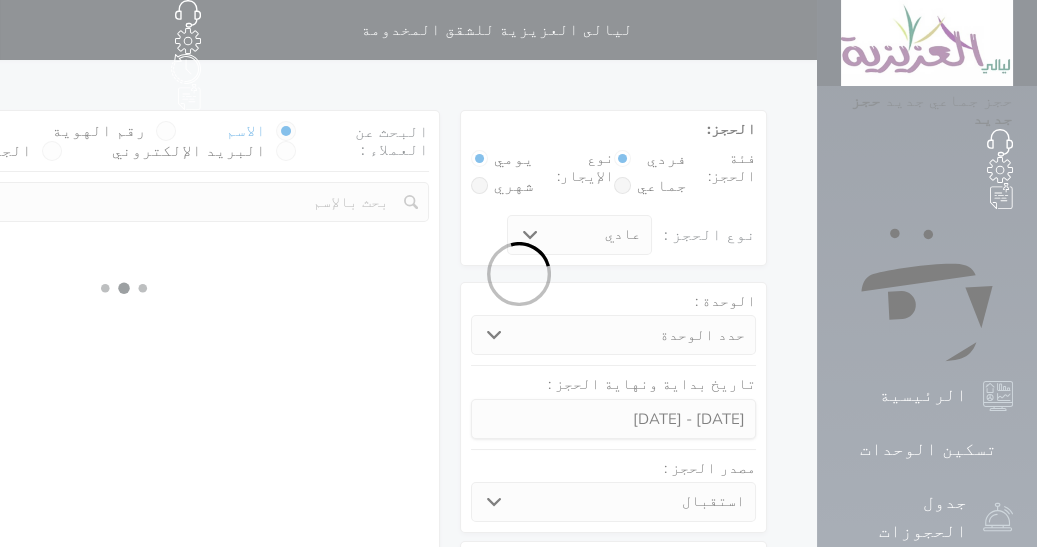 select on "1" 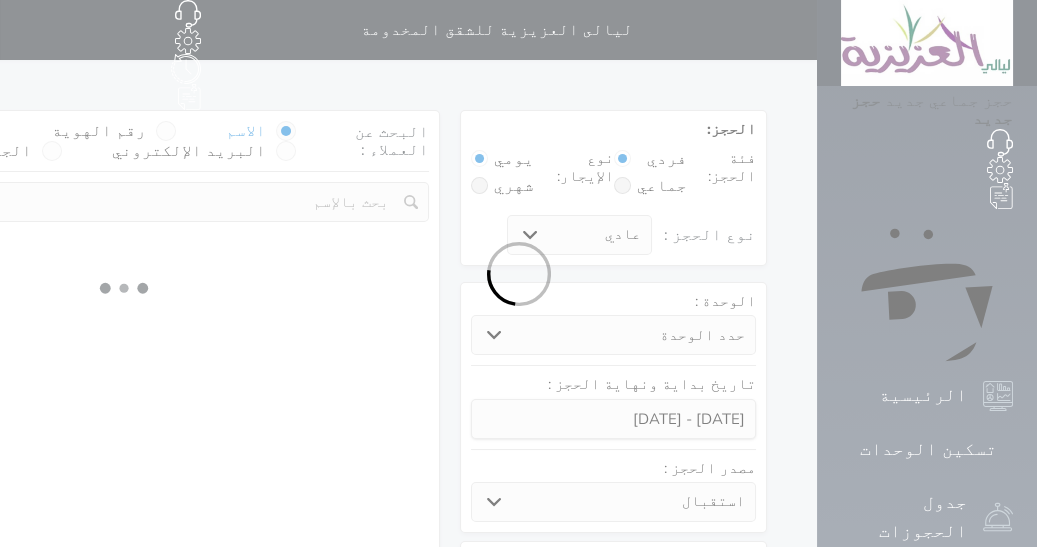 select on "113" 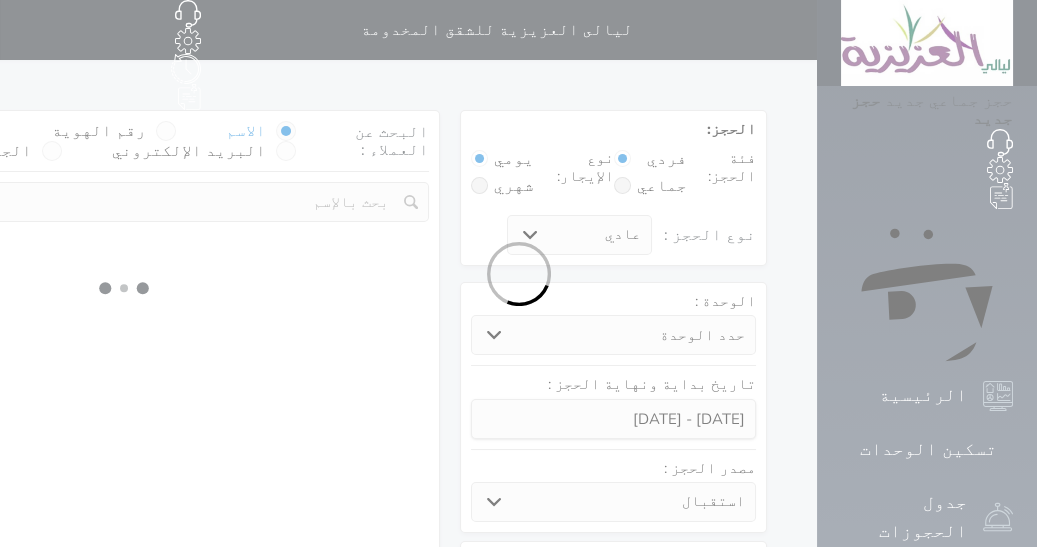 select on "1" 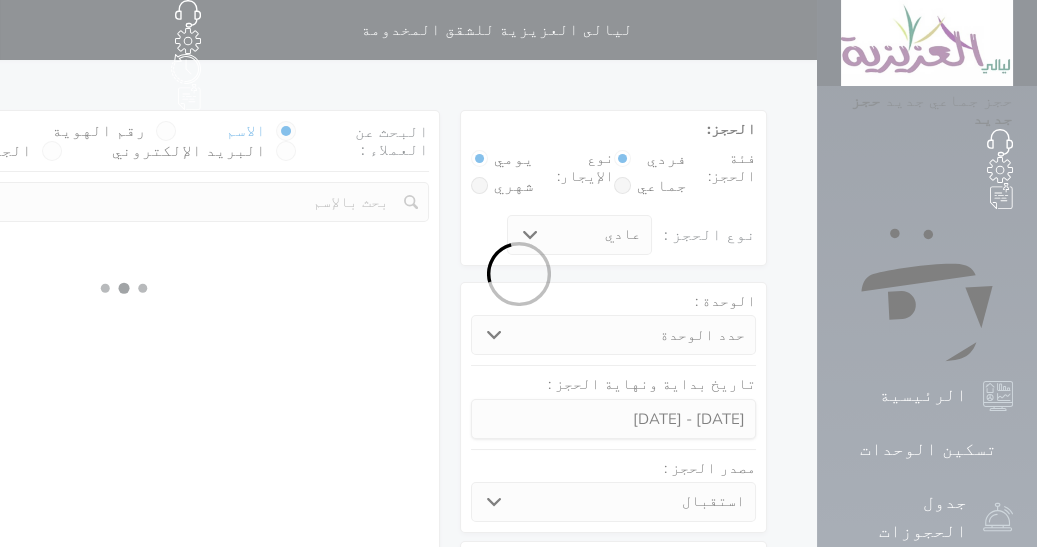select 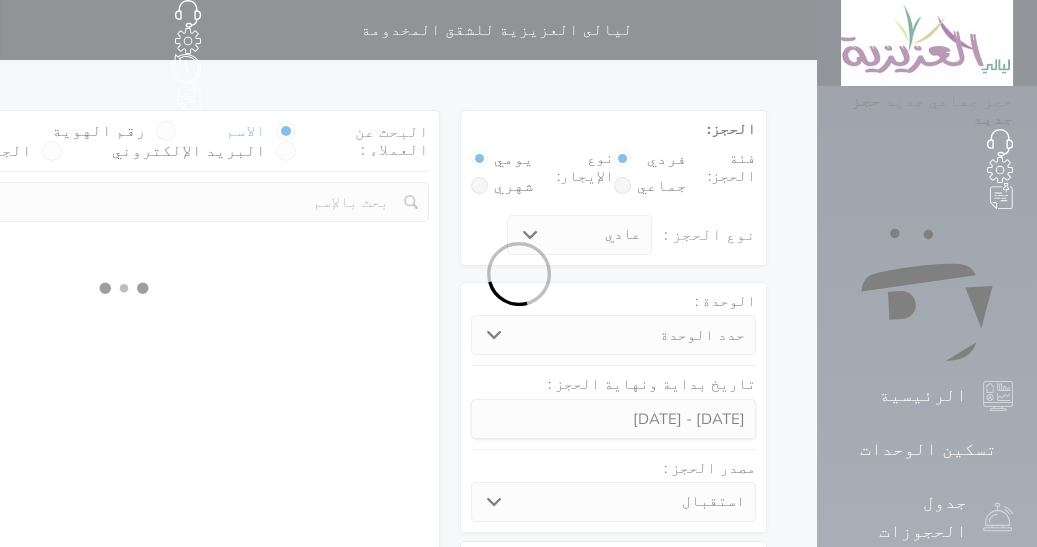 select on "7" 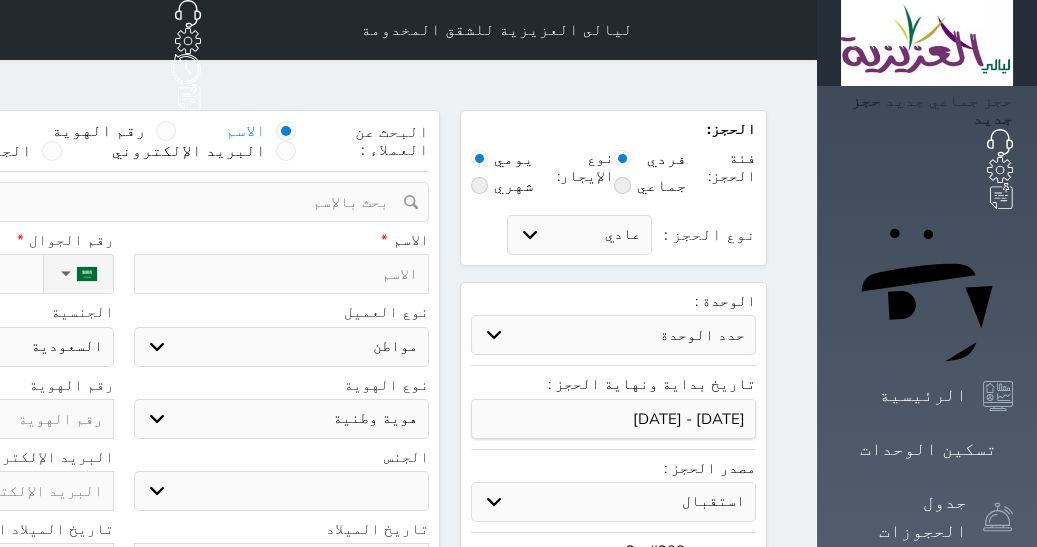 select 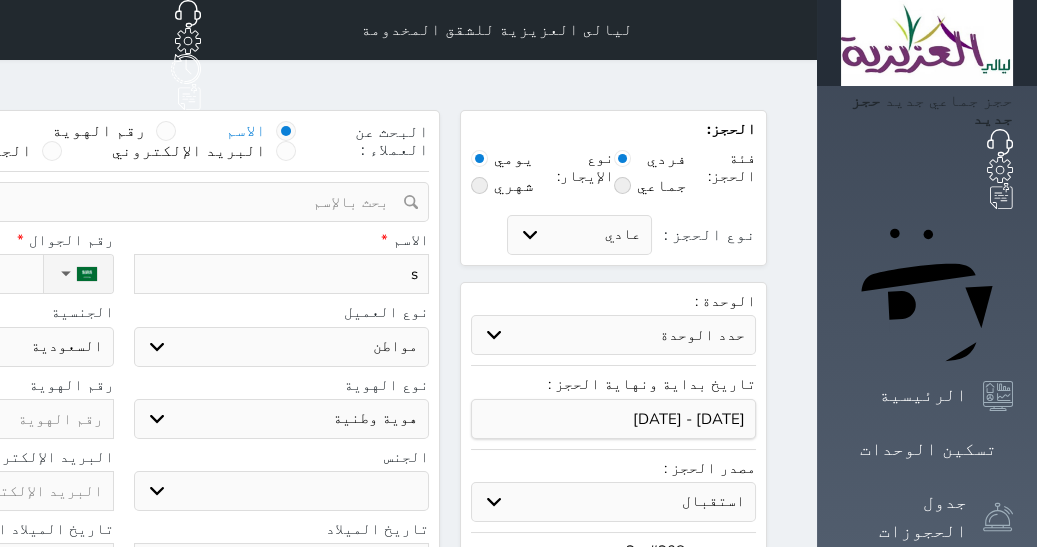 type on "su" 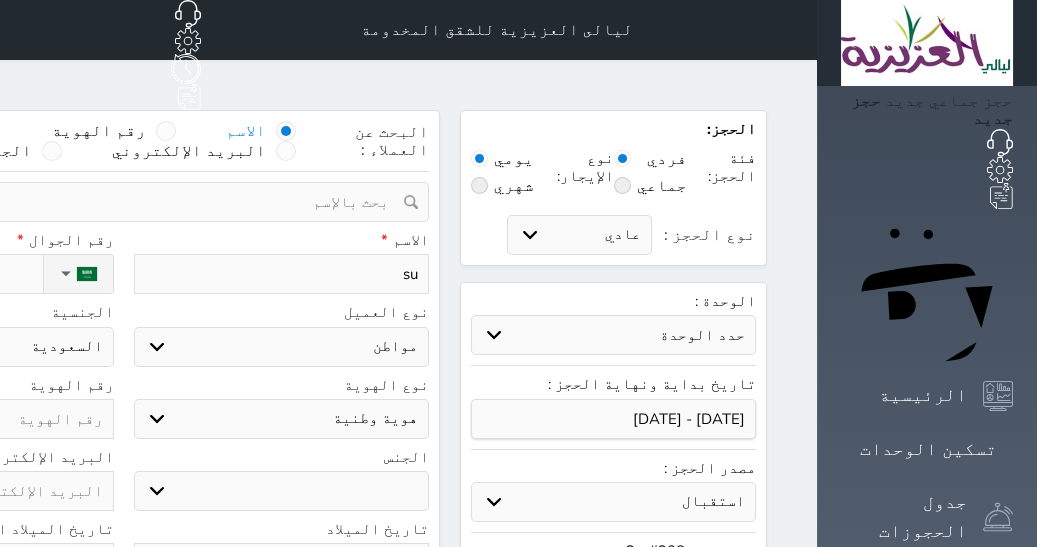 type on "su," 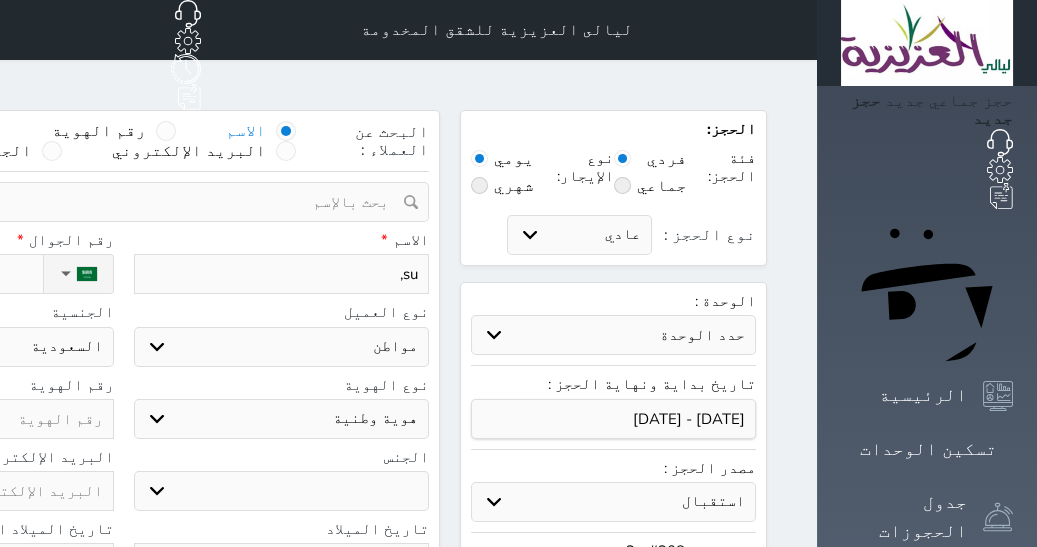 type on "su,]" 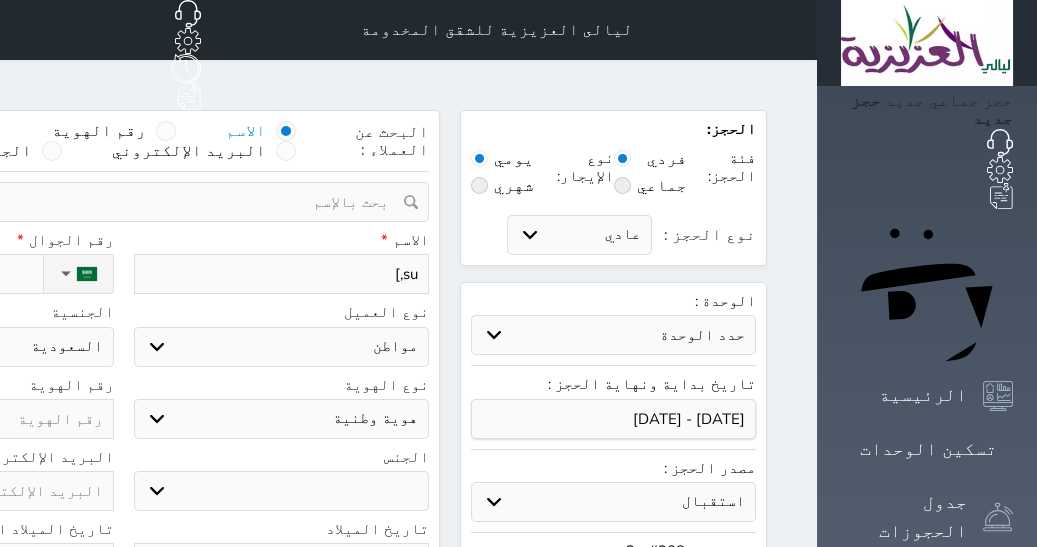 type on "su,]" 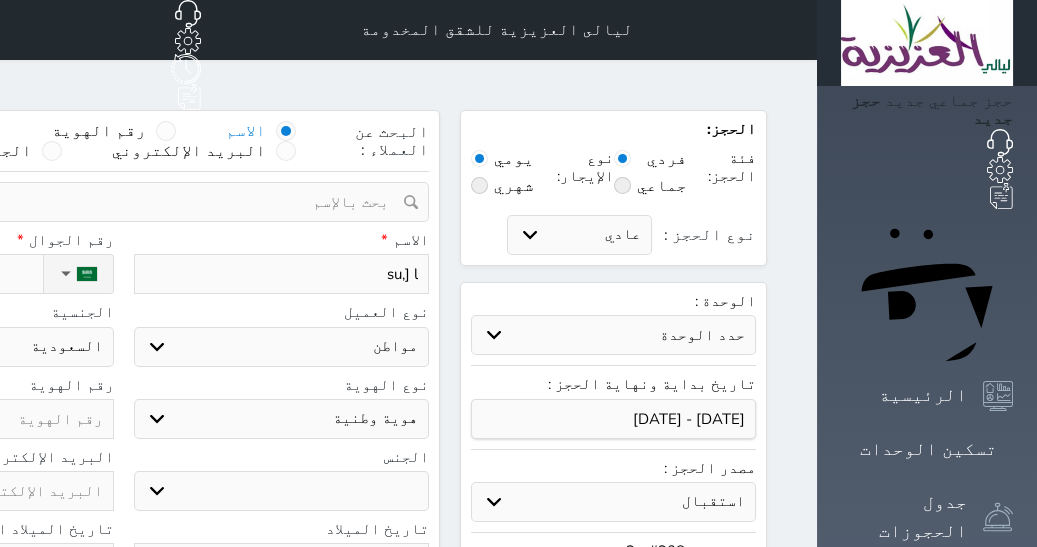 type on "su,] lp" 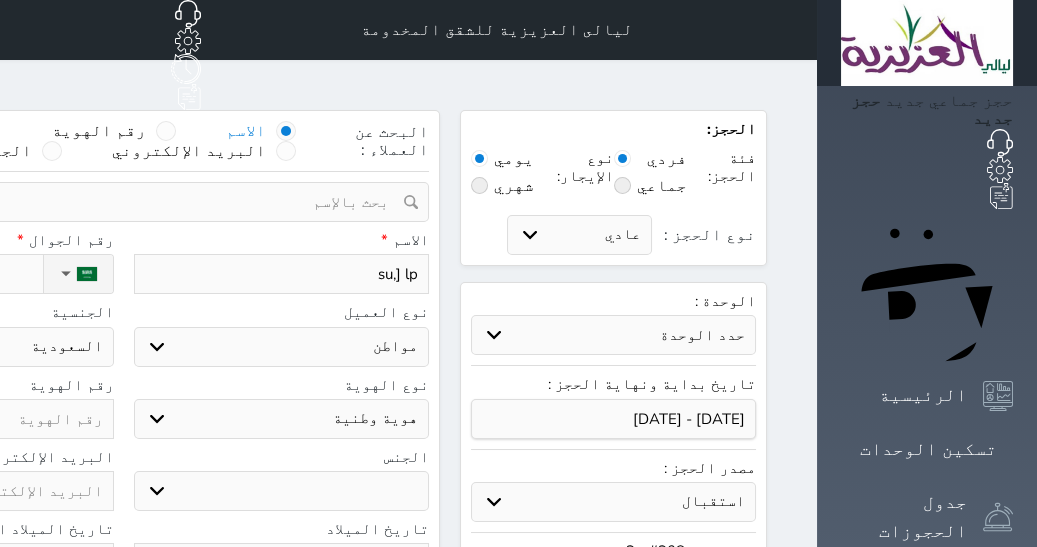 select 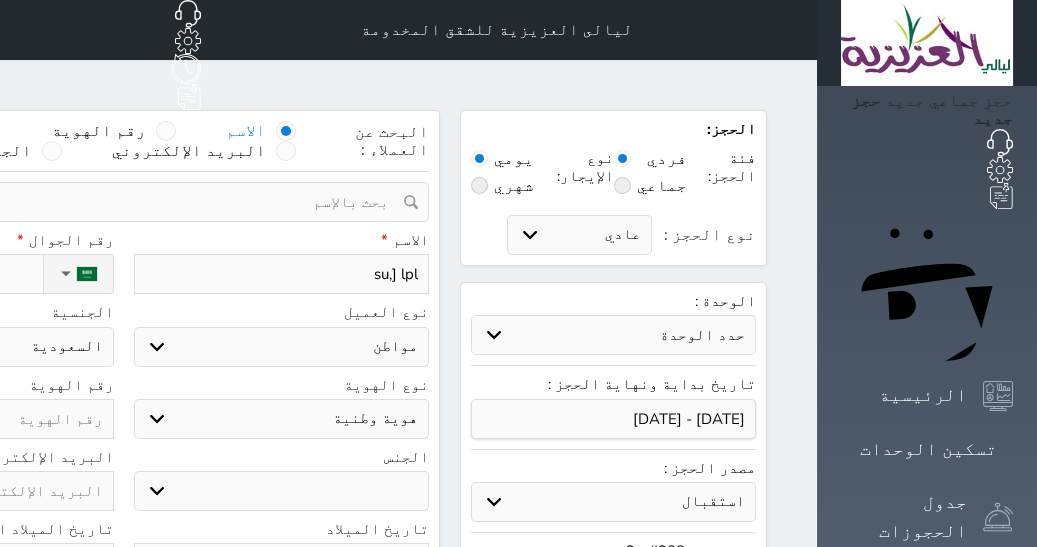 select 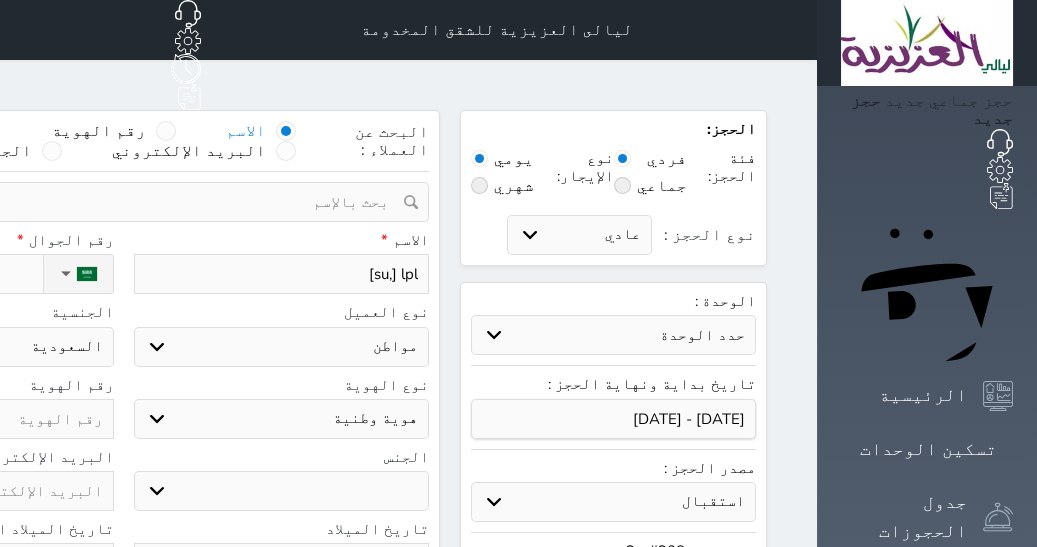 select 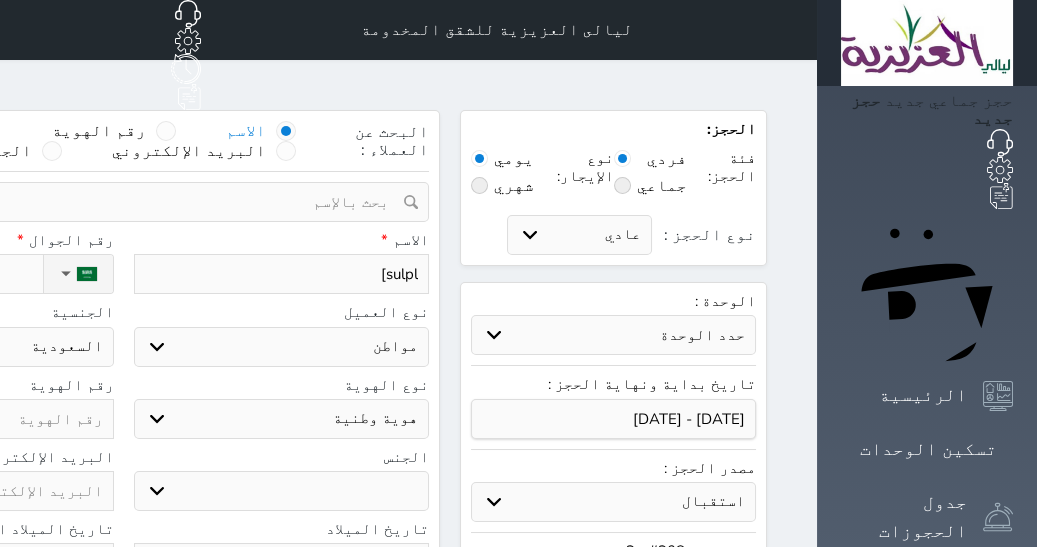 type on "slpl]" 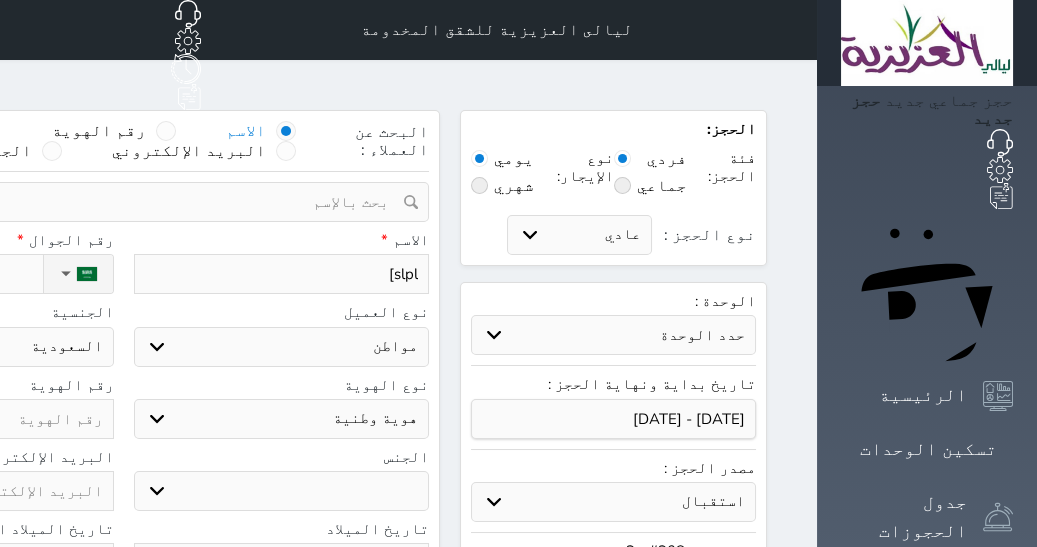 type on "lpl]" 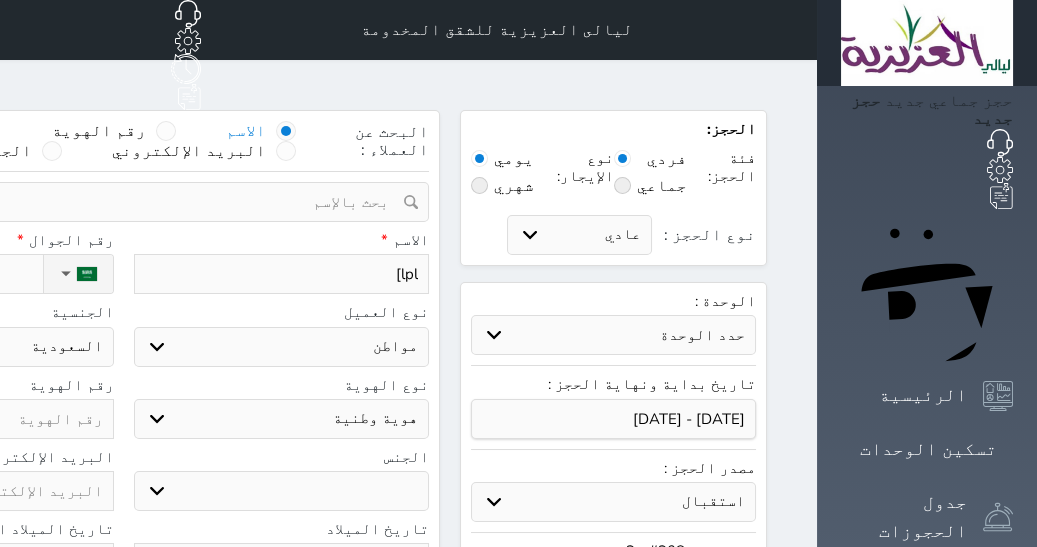 drag, startPoint x: 589, startPoint y: 239, endPoint x: 375, endPoint y: 258, distance: 214.8418 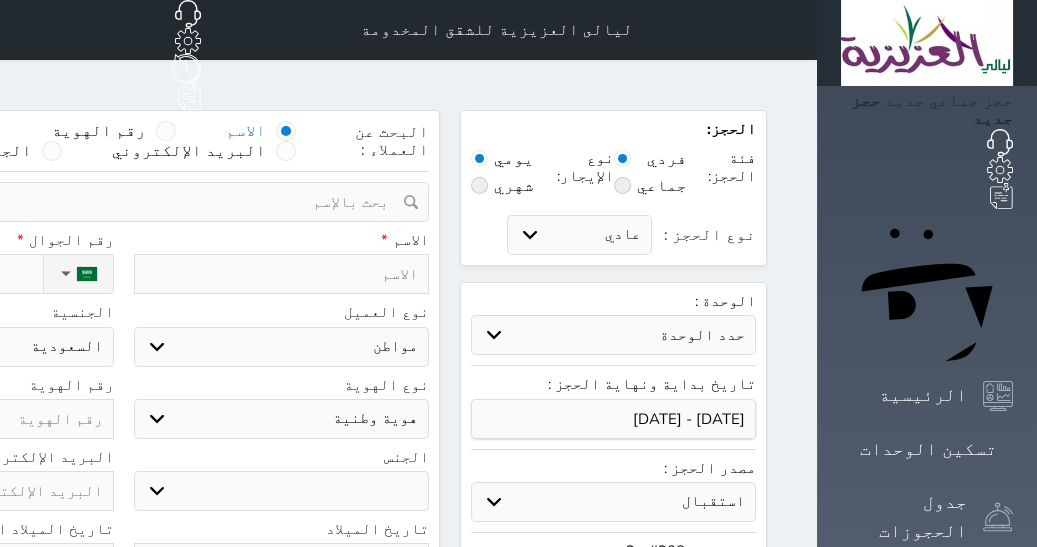type on "س" 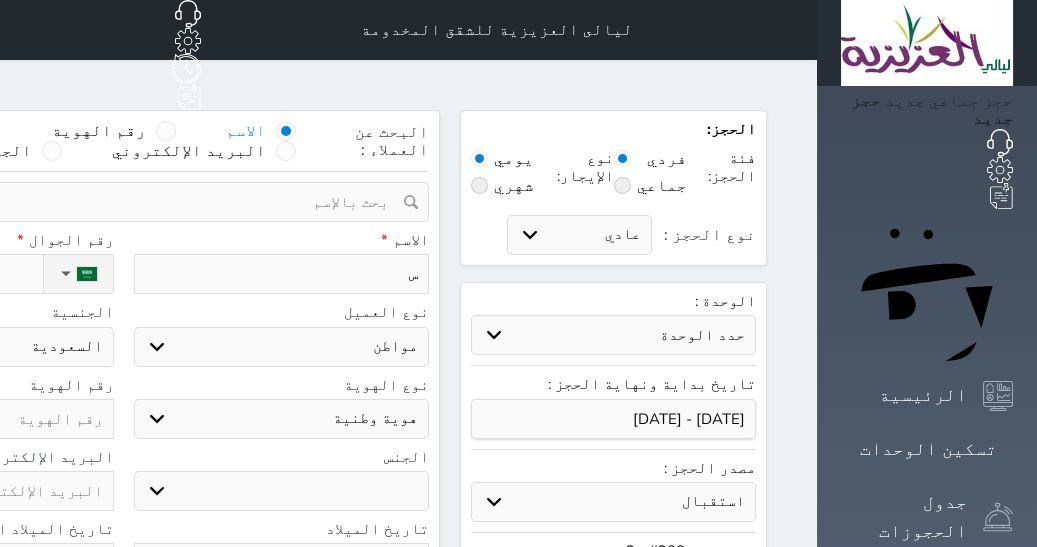 type on "سع" 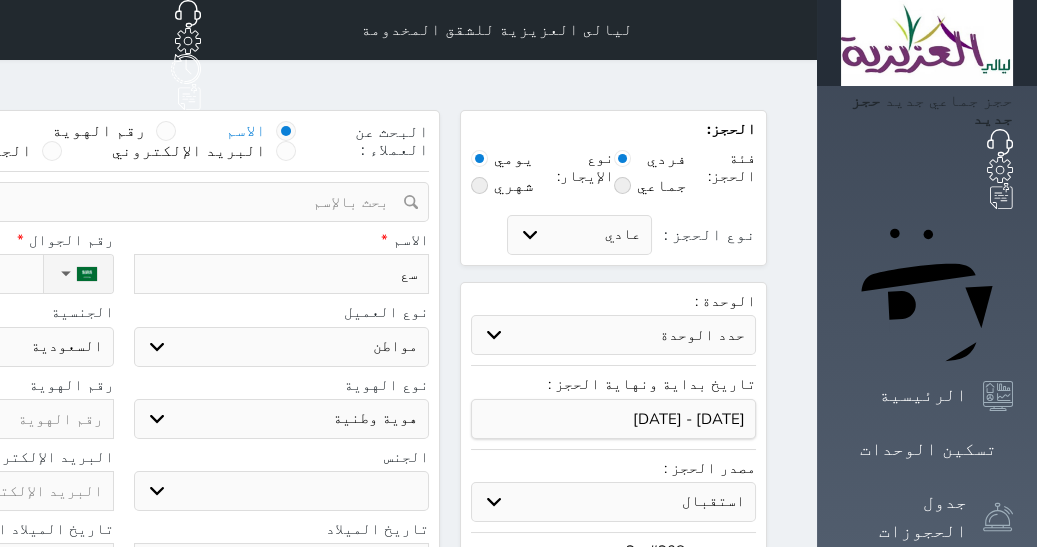 type on "سعو" 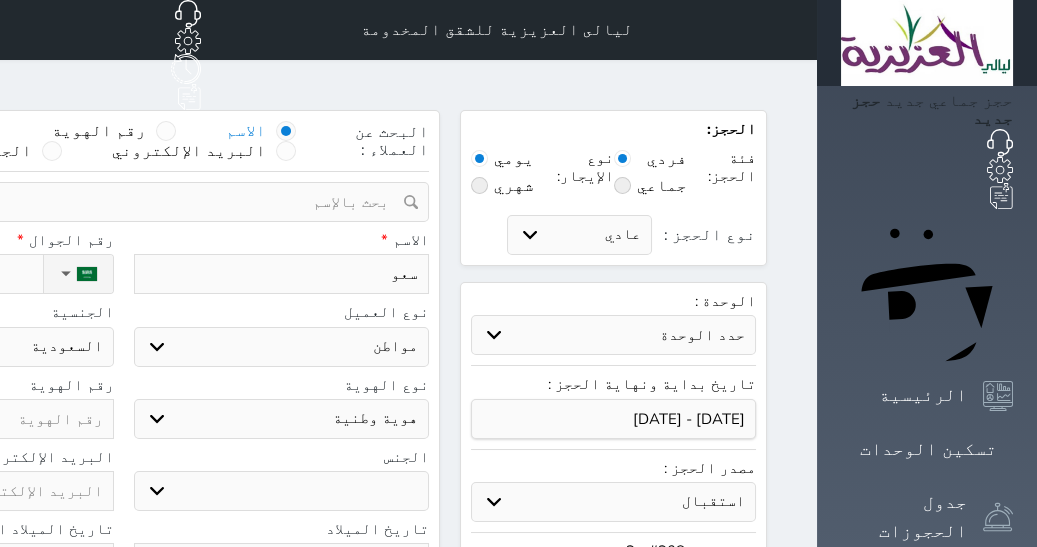 type on "سعود" 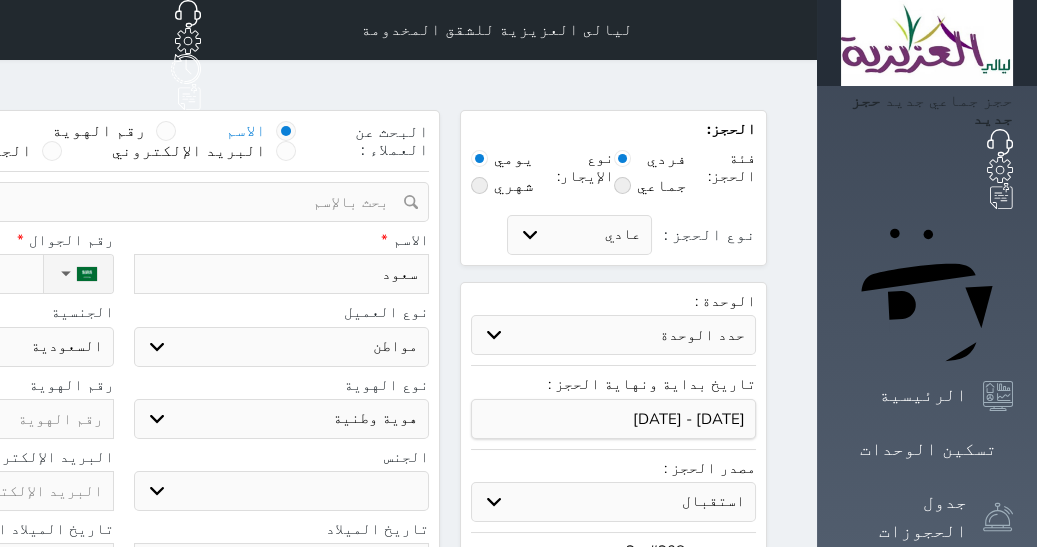 type on "سعود" 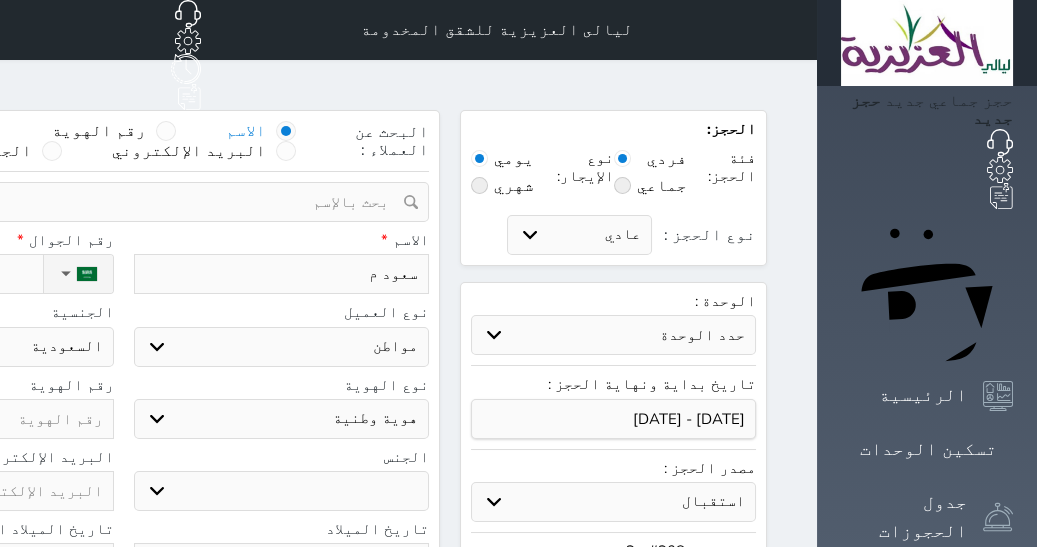 type on "[PERSON_NAME]" 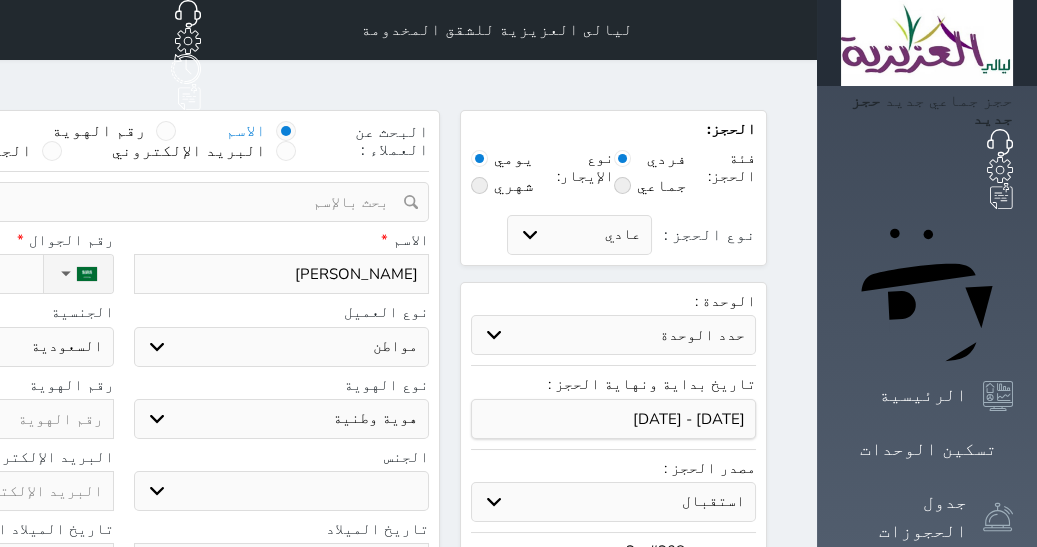 type on "[PERSON_NAME]" 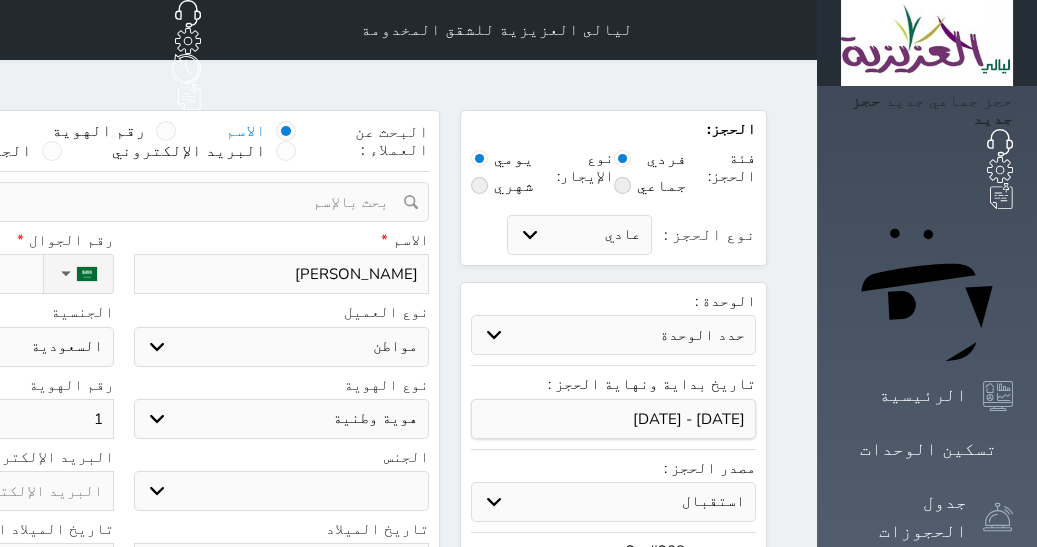 type on "10" 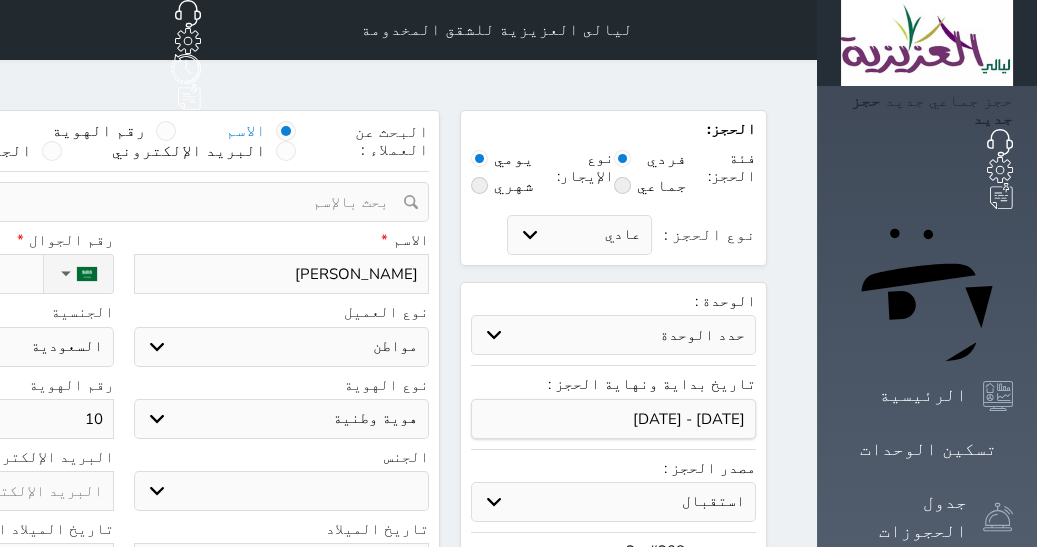 type on "100" 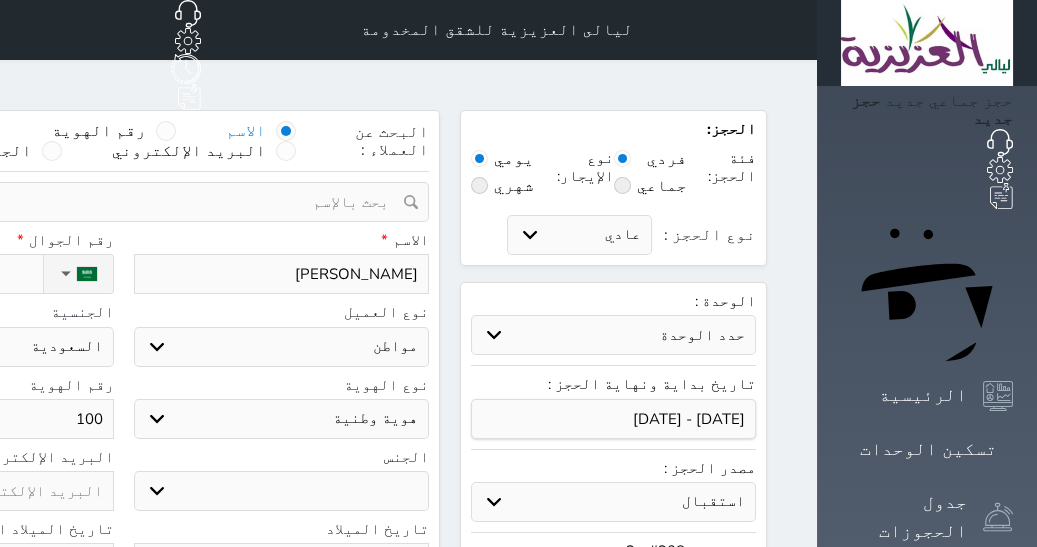 type on "10" 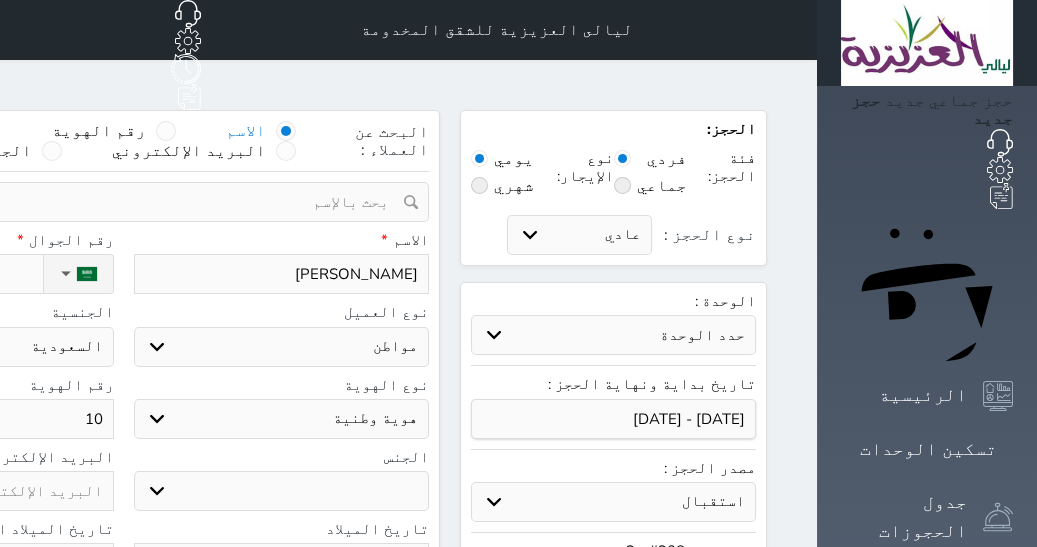 select 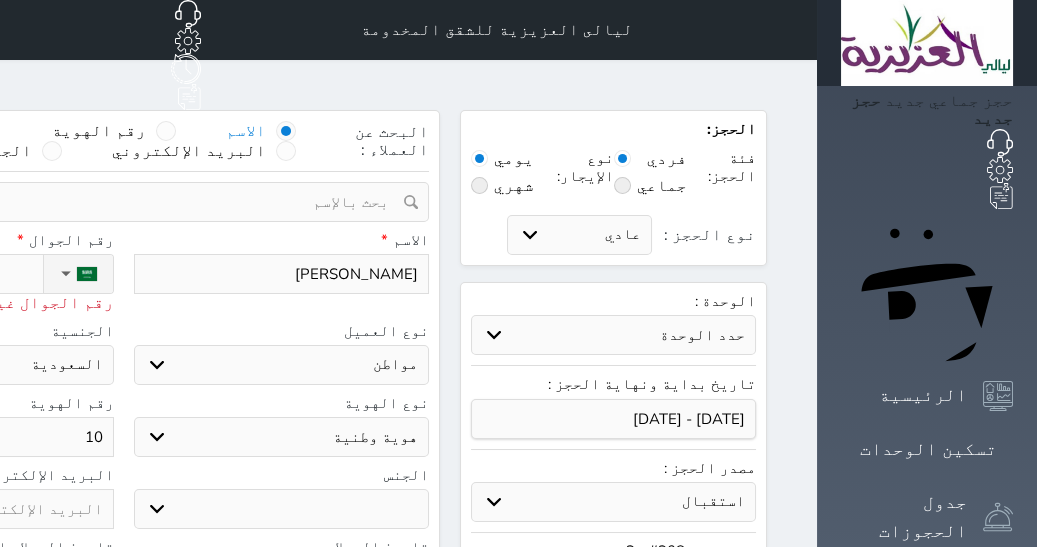 type on "05" 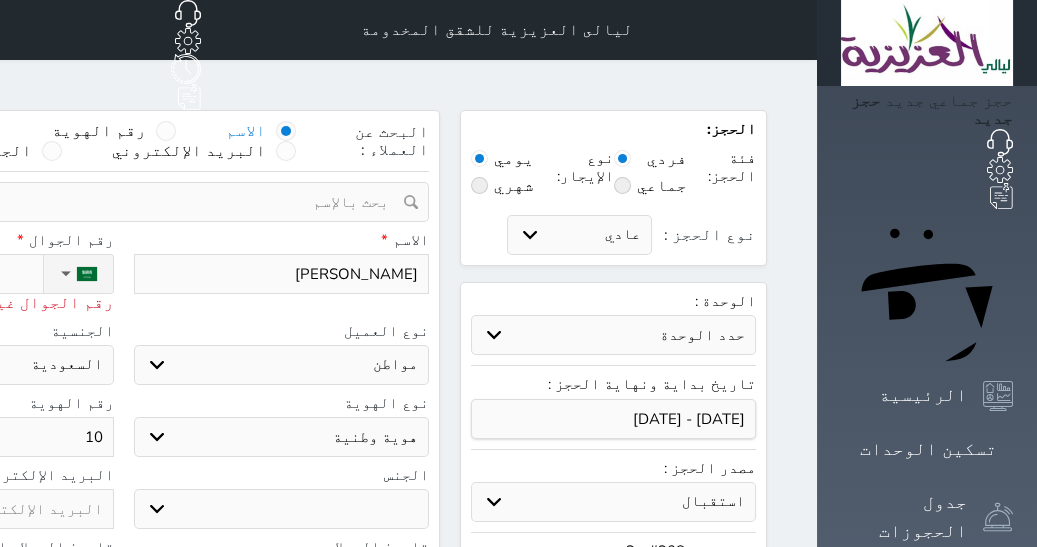 type on "0556" 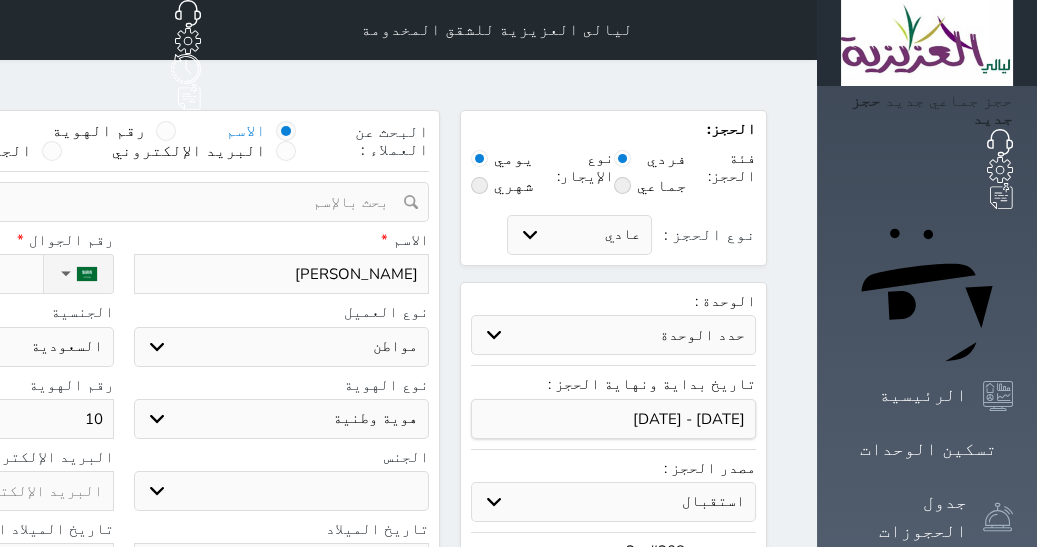 click on "ذكر   انثى" at bounding box center (282, 491) 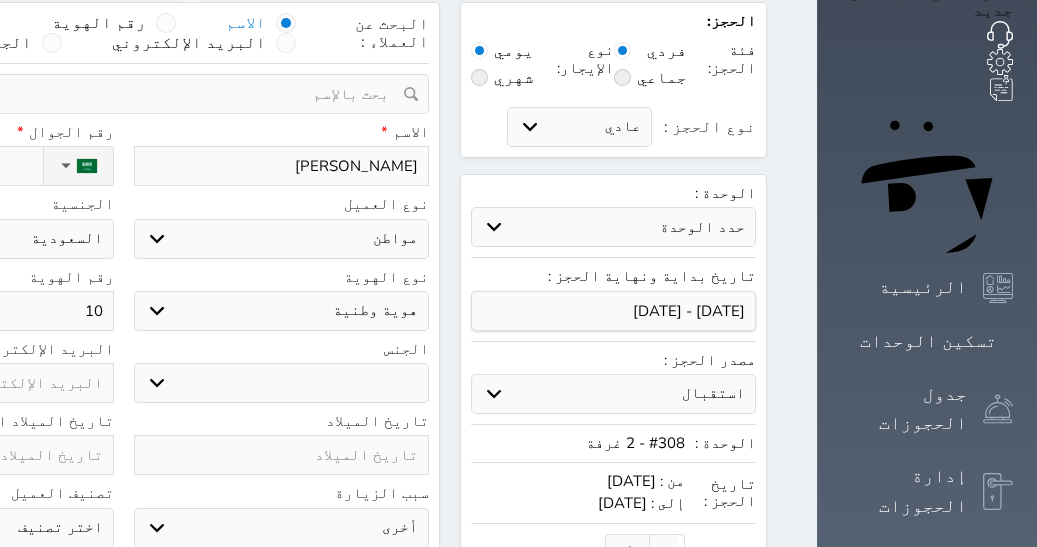 scroll, scrollTop: 110, scrollLeft: 0, axis: vertical 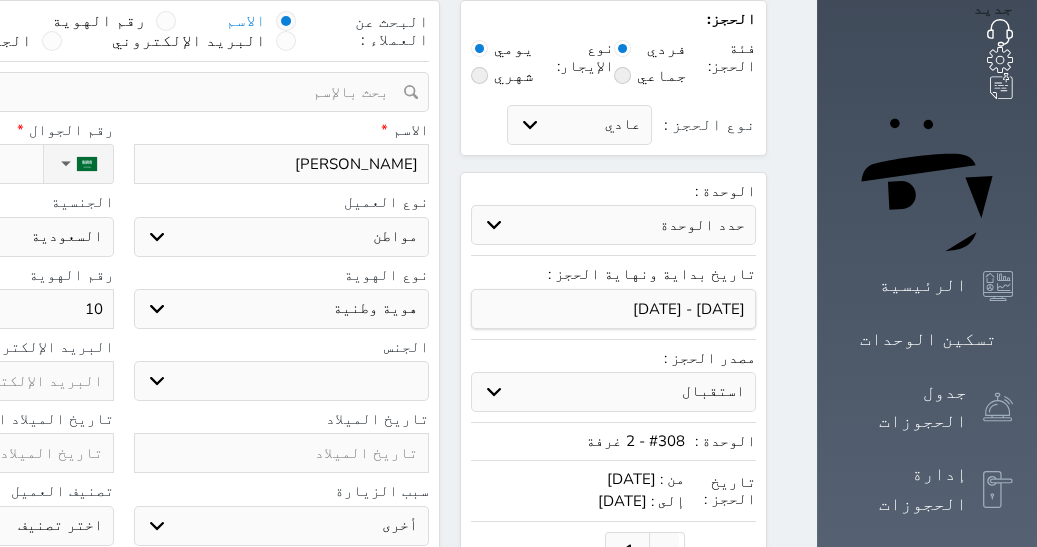 click at bounding box center (-34, 453) 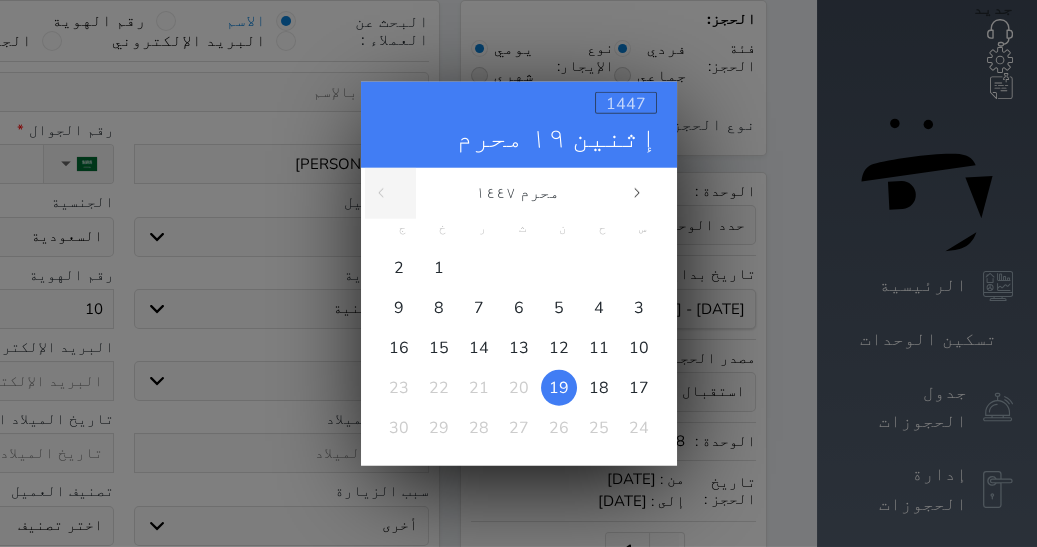 click on "1447" at bounding box center (626, 103) 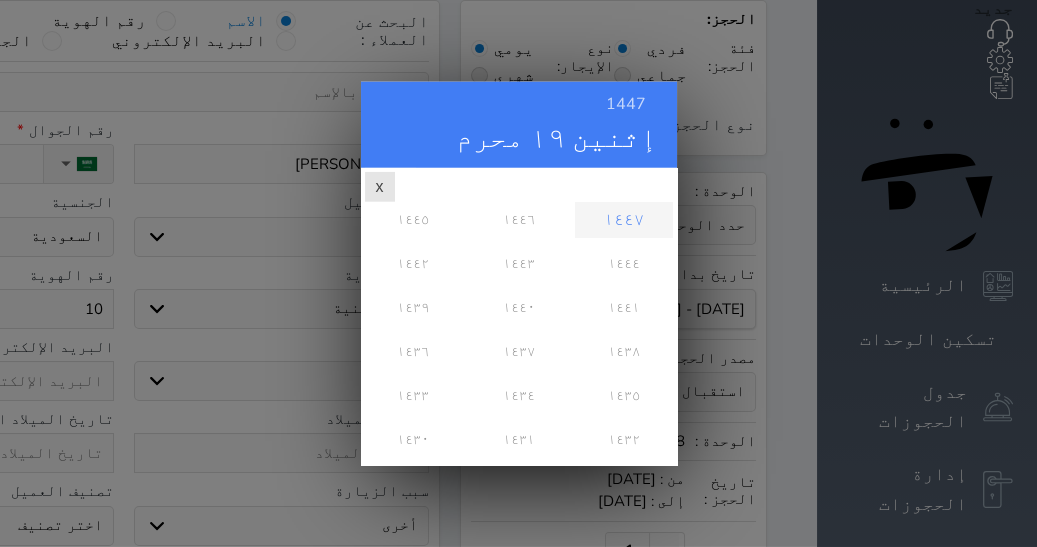 scroll, scrollTop: 0, scrollLeft: 0, axis: both 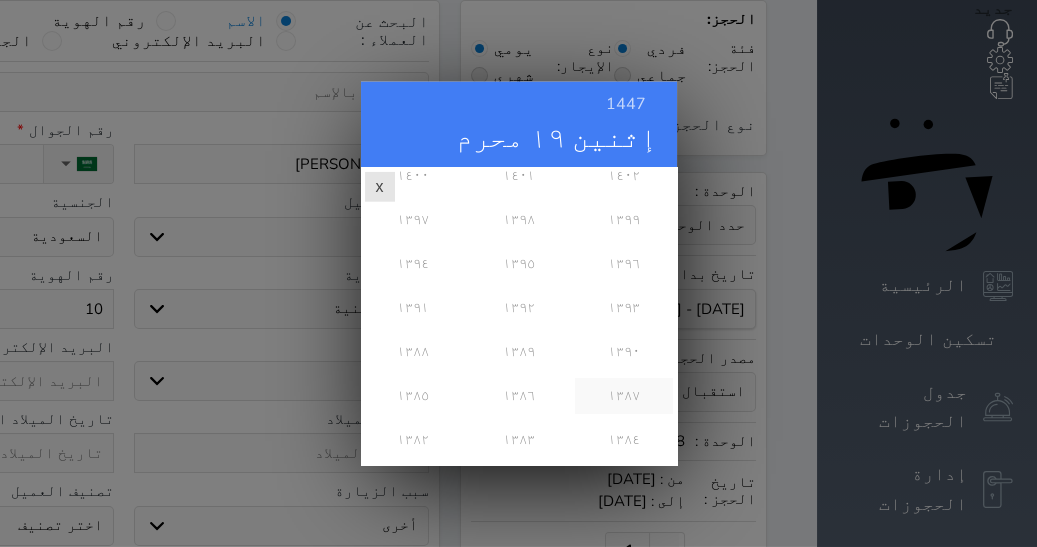 click on "١٣٨٧" at bounding box center [623, 395] 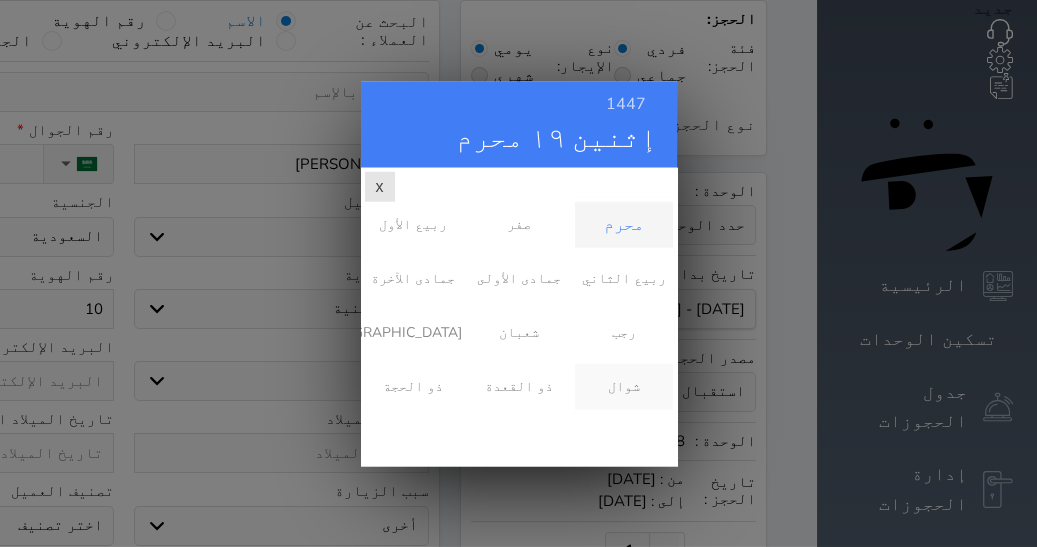 scroll, scrollTop: 0, scrollLeft: 0, axis: both 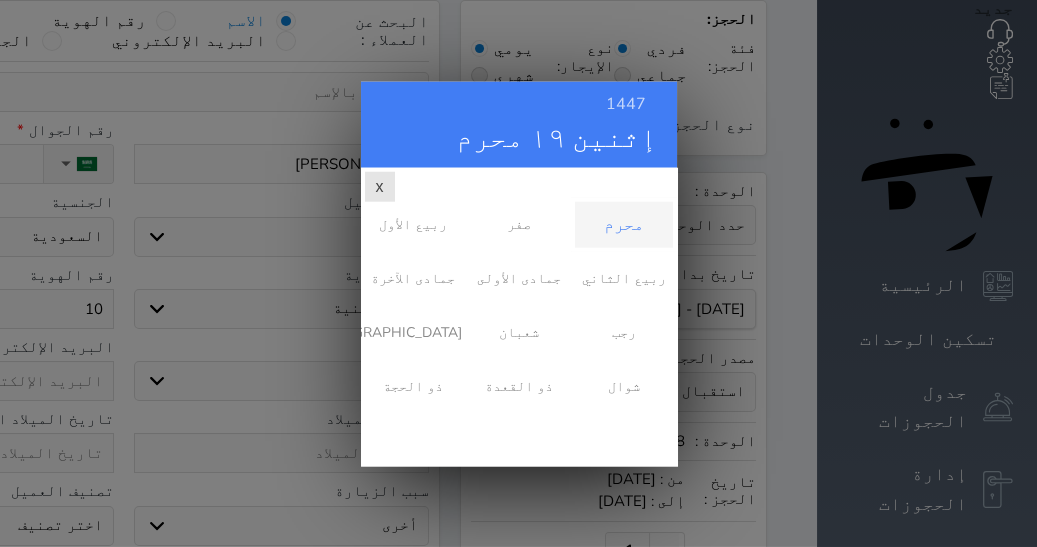 click on "1447   إثنين [DATE]" at bounding box center (519, 124) 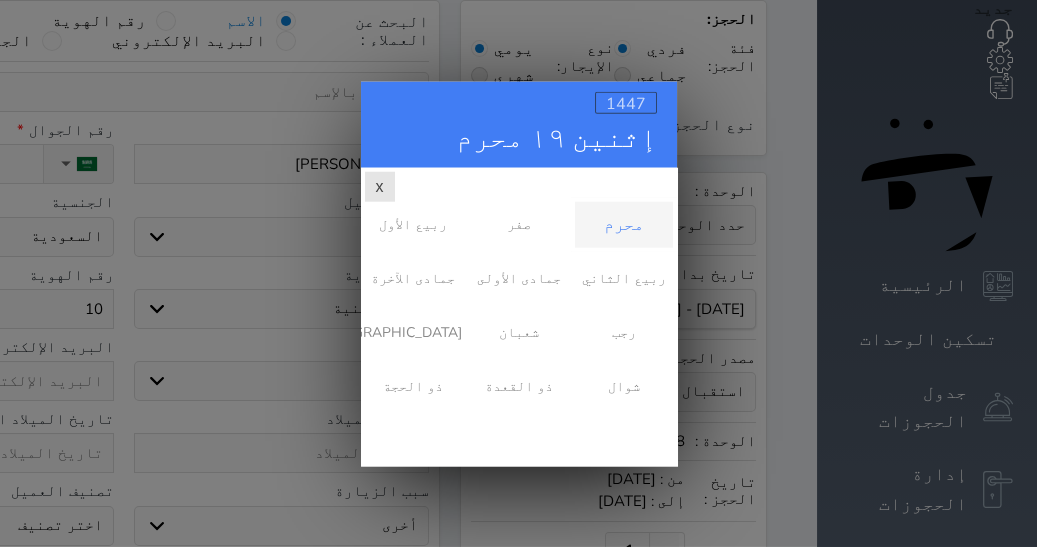 click on "1447" at bounding box center (626, 103) 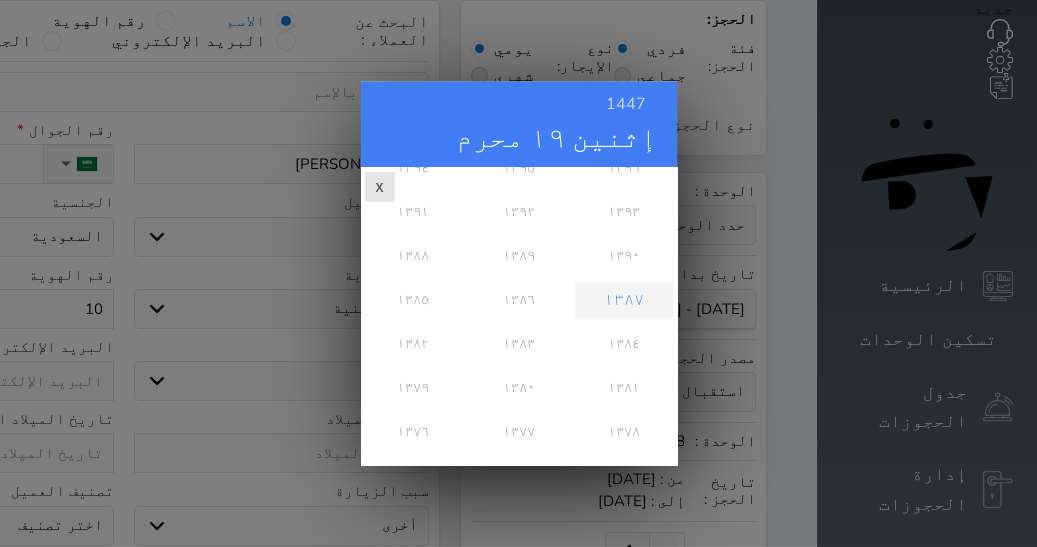 scroll, scrollTop: 828, scrollLeft: 0, axis: vertical 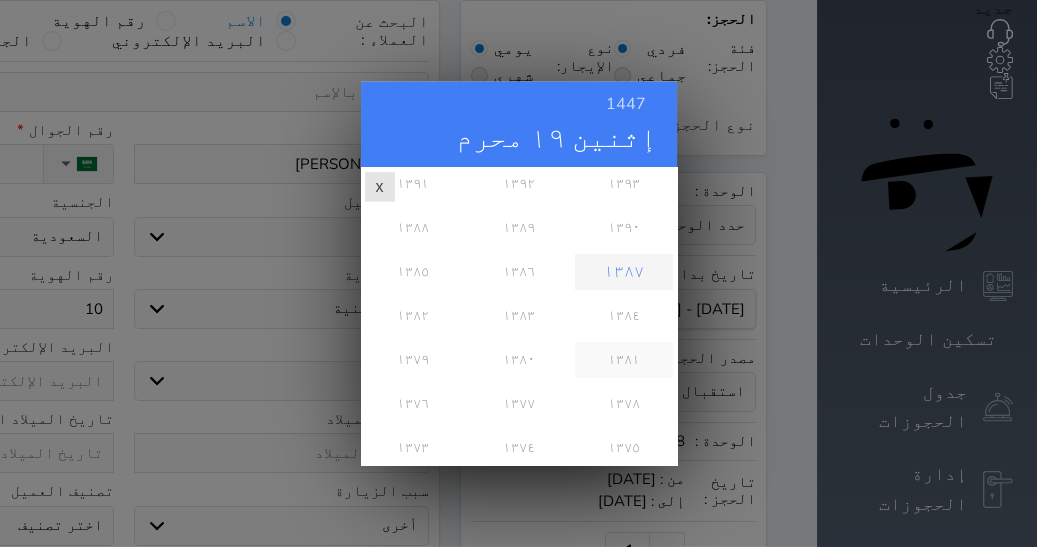 click on "١٣٨١" at bounding box center (623, 359) 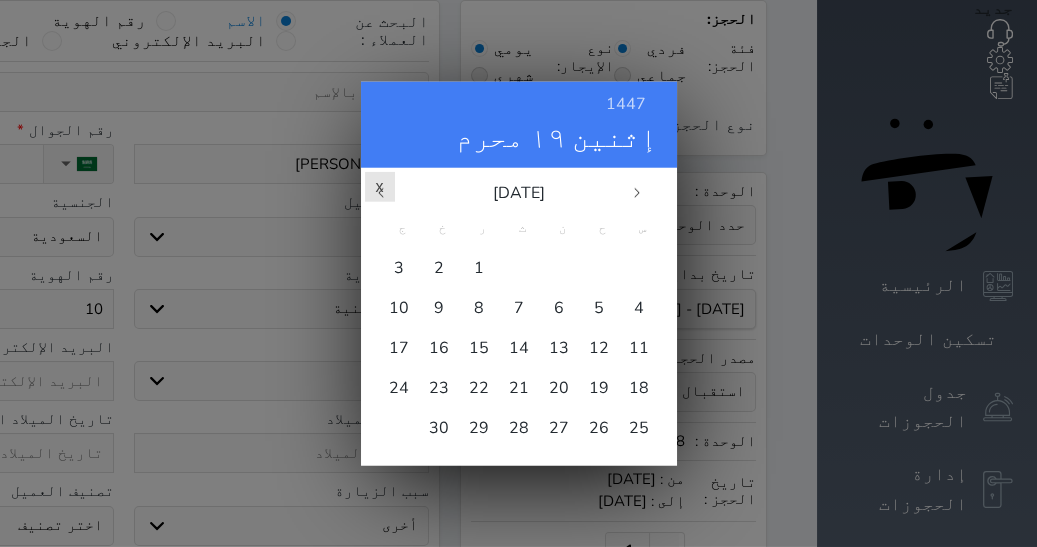 scroll, scrollTop: 0, scrollLeft: 0, axis: both 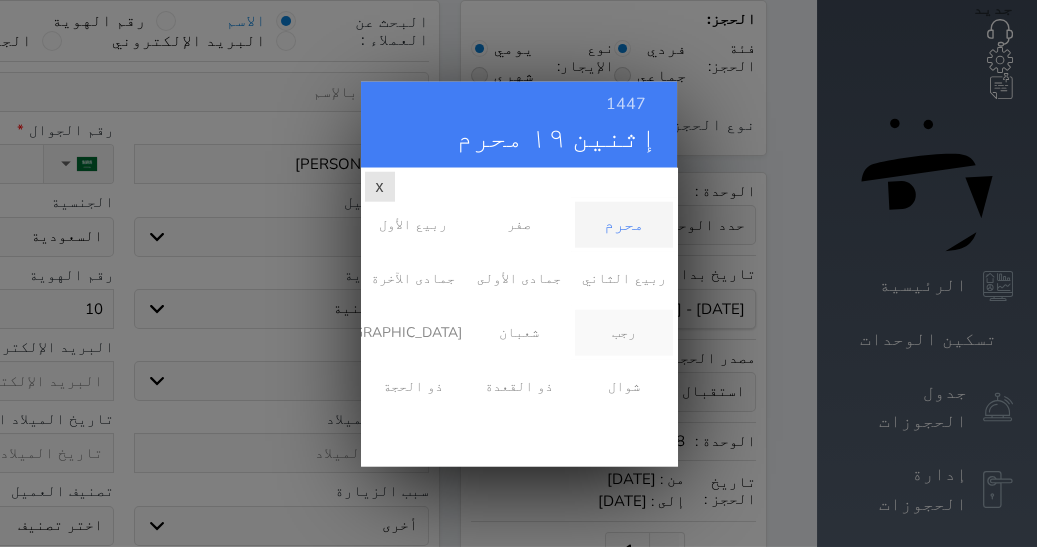 click on "رجب" at bounding box center [623, 332] 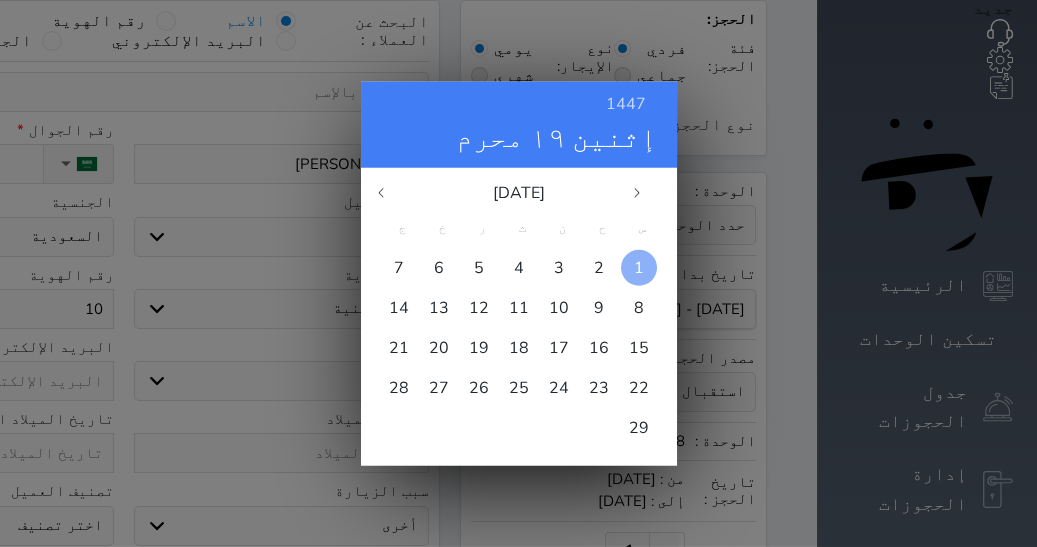 click at bounding box center [639, 267] 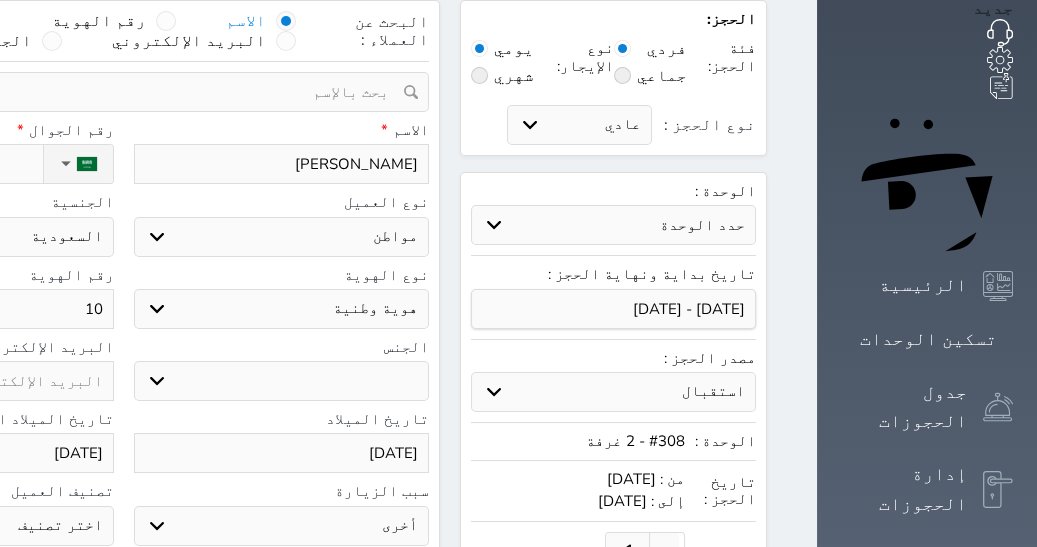 click on "10" at bounding box center (-34, 309) 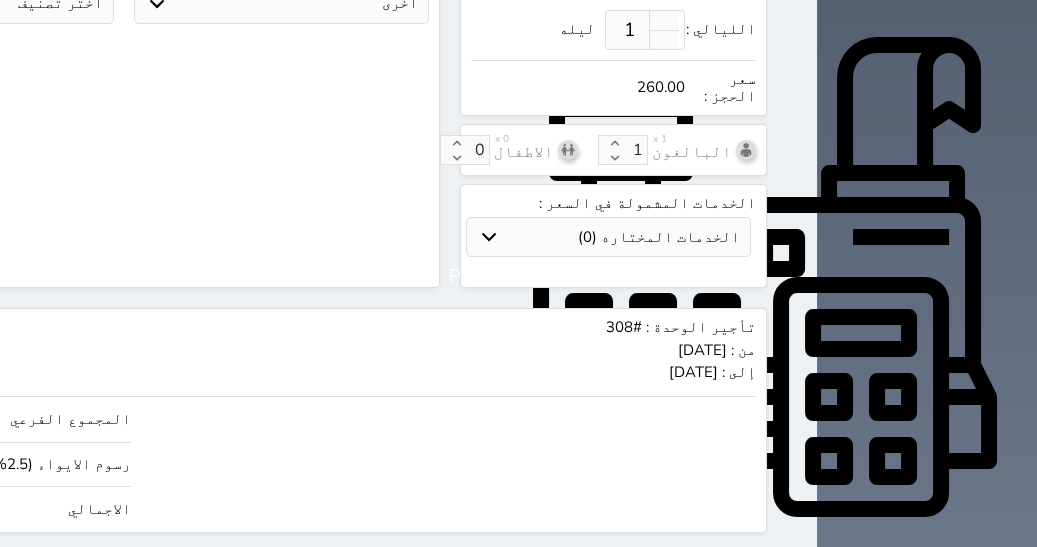 scroll, scrollTop: 698, scrollLeft: 0, axis: vertical 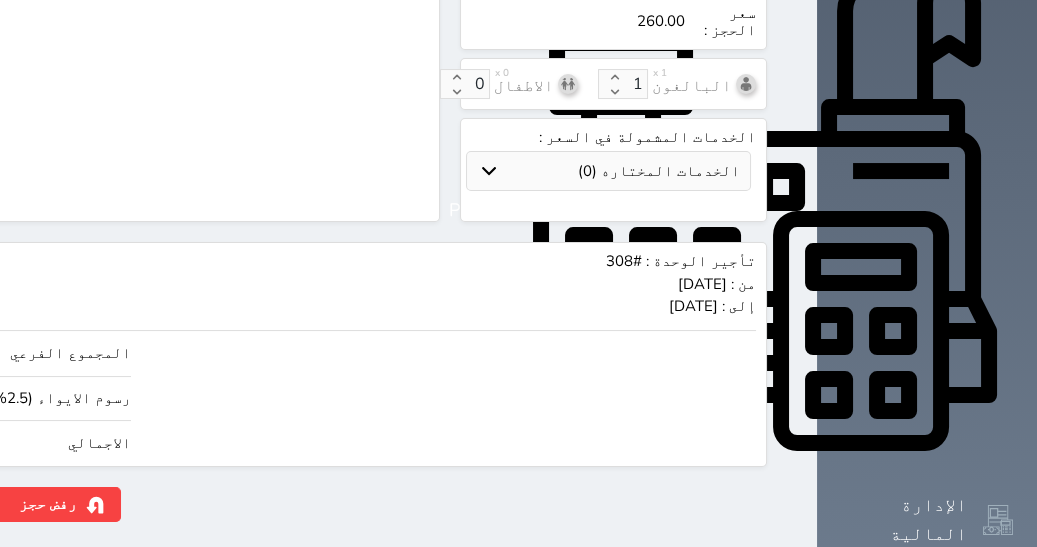 drag, startPoint x: 40, startPoint y: 406, endPoint x: 220, endPoint y: 460, distance: 187.92552 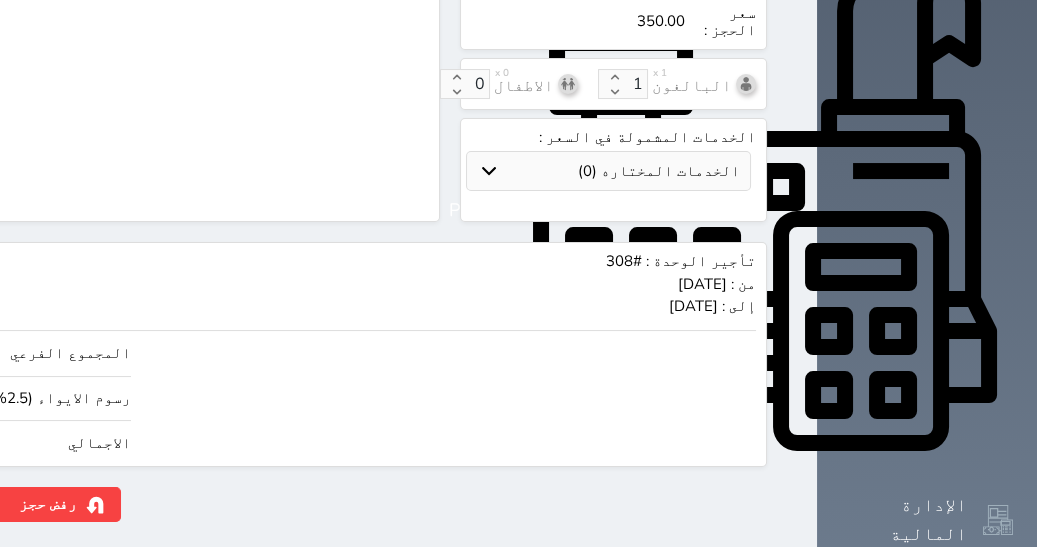 drag, startPoint x: 45, startPoint y: 410, endPoint x: 61, endPoint y: 432, distance: 27.202942 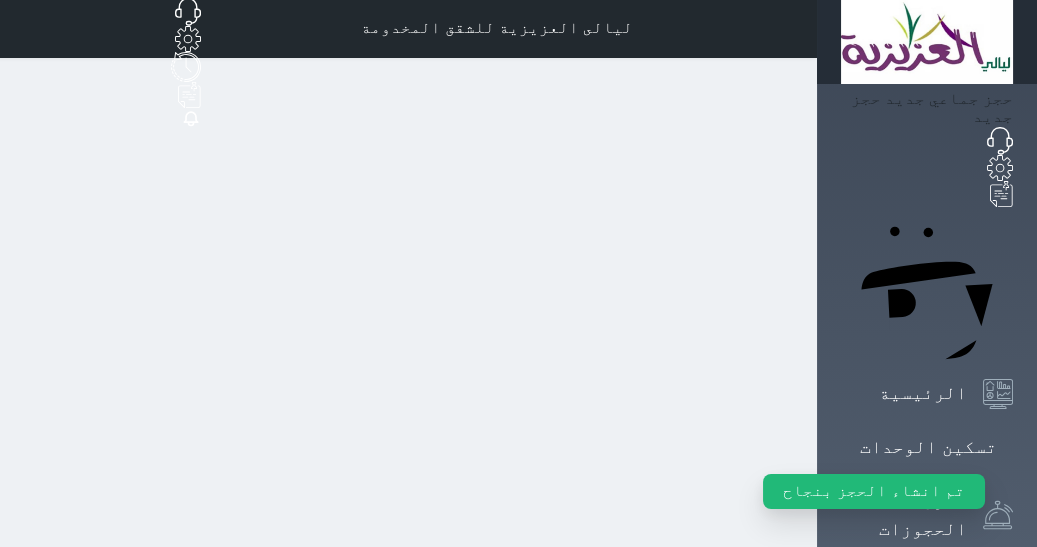 scroll, scrollTop: 0, scrollLeft: 0, axis: both 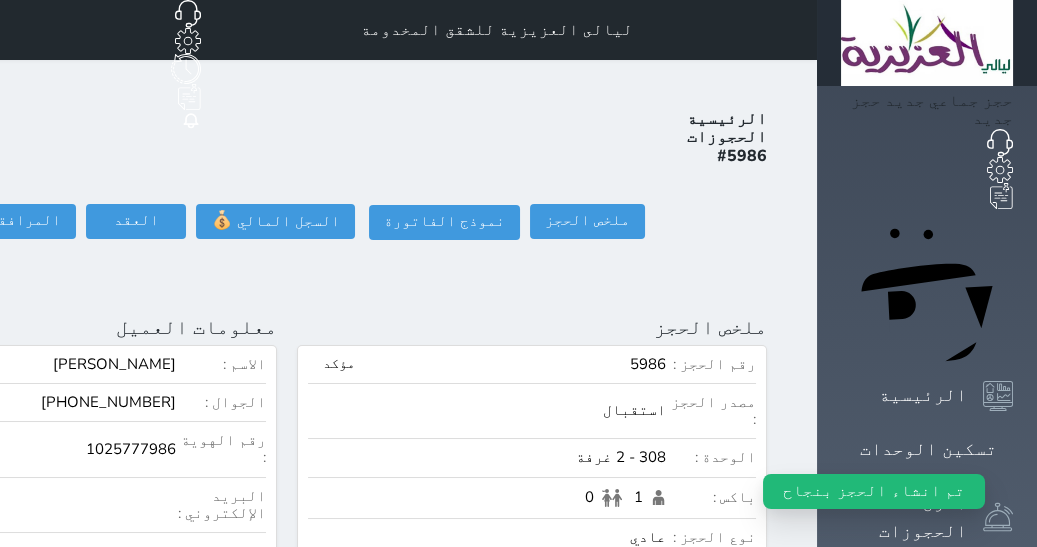click on "تسجيل دخول" at bounding box center (-126, 221) 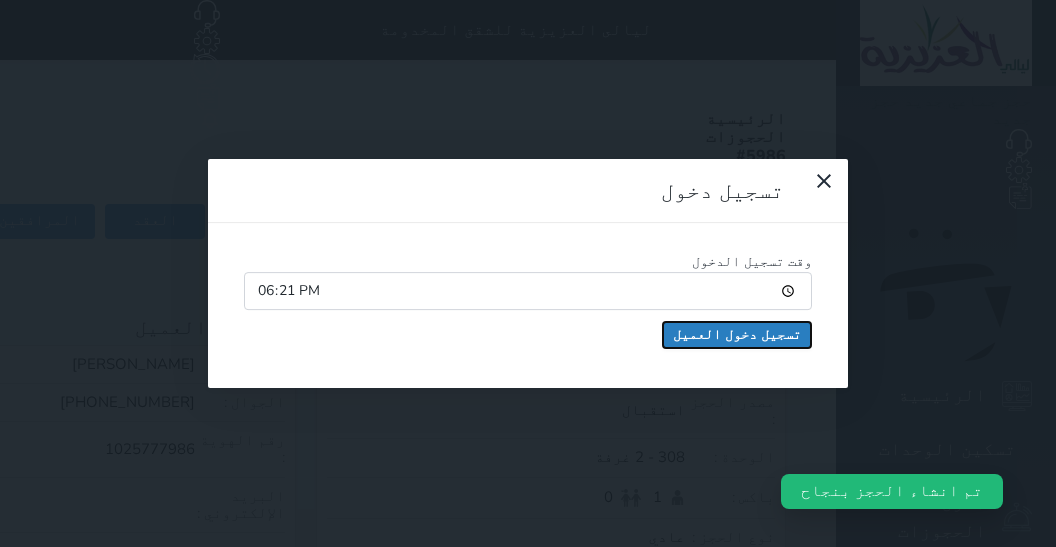 click on "تسجيل دخول العميل" at bounding box center [737, 335] 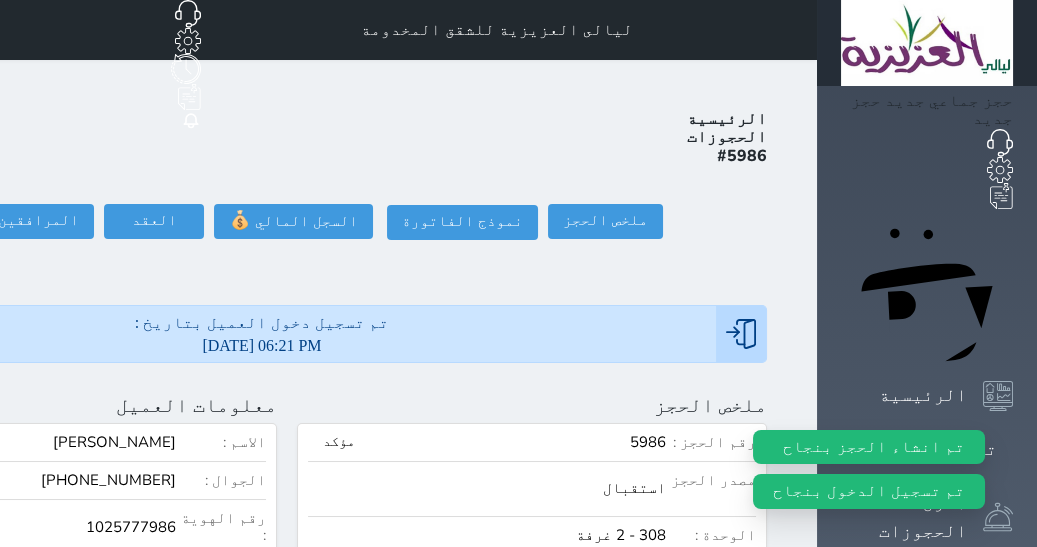 scroll, scrollTop: 504, scrollLeft: 0, axis: vertical 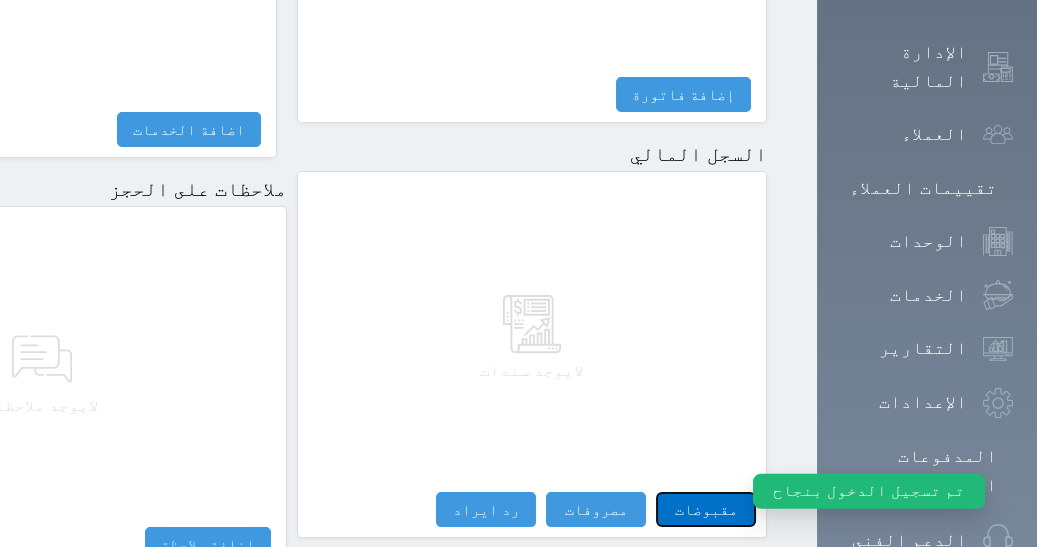click on "مقبوضات" at bounding box center [706, 509] 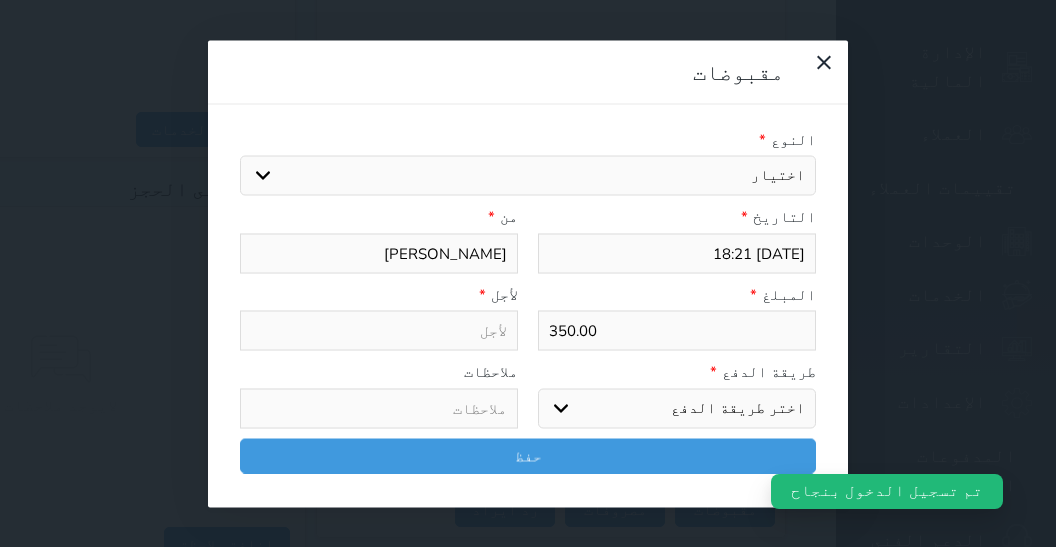 click on "النوع  *" at bounding box center [528, 139] 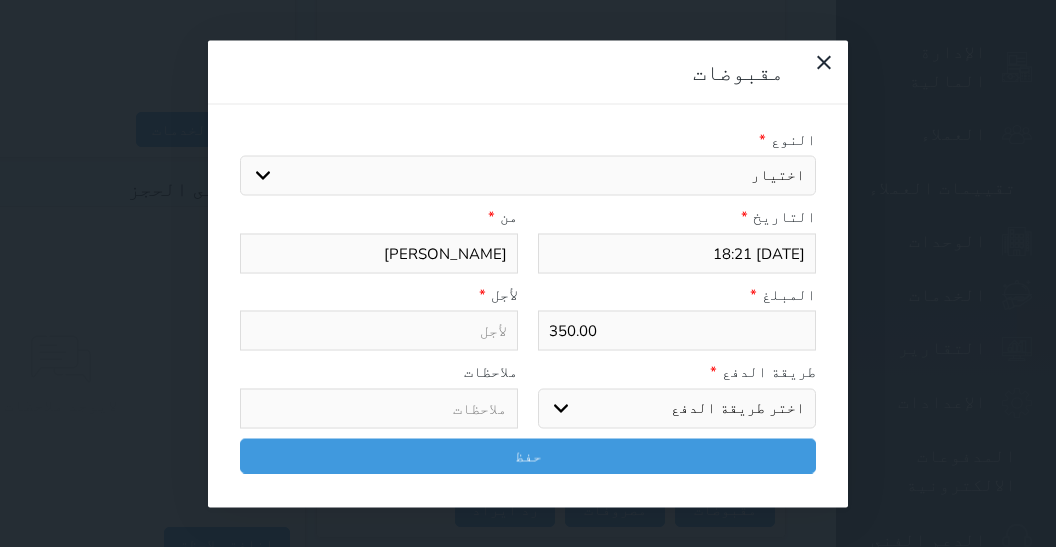 click on "اختيار   مقبوضات عامة قيمة إيجار فواتير تامين عربون لا ينطبق آخر مغسلة واي فاي - الإنترنت مواقف السيارات طعام الأغذية والمشروبات مشروبات المشروبات الباردة المشروبات الساخنة الإفطار غداء عشاء مخبز و كعك حمام سباحة الصالة الرياضية سبا و خدمات الجمال اختيار وإسقاط (خدمات النقل) ميني بار كابل - تلفزيون سرير إضافي تصفيف الشعر التسوق خدمات الجولات السياحية المنظمة خدمات الدليل السياحي" at bounding box center [528, 176] 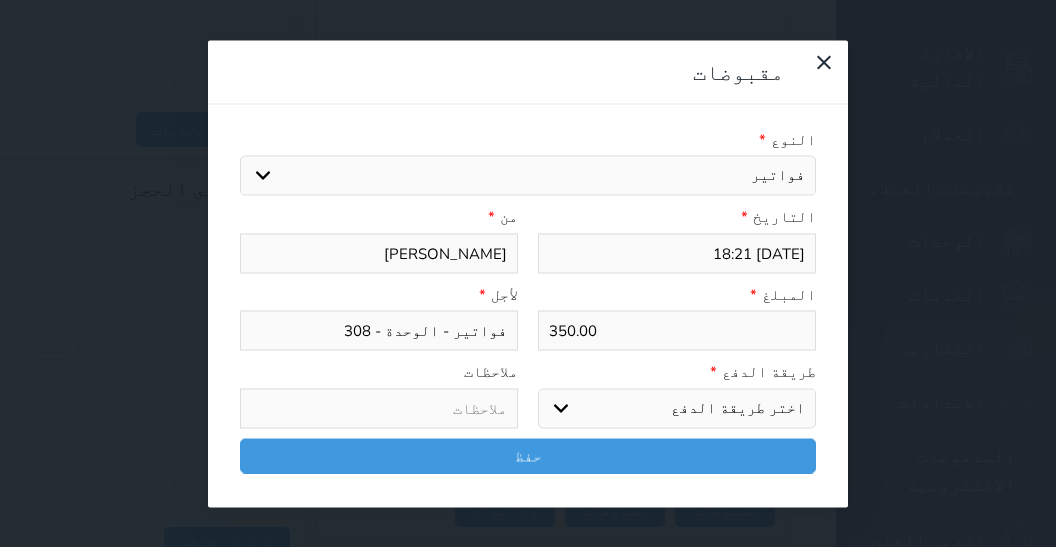 click on "اختر طريقة الدفع   دفع نقدى   تحويل بنكى   مدى   بطاقة ائتمان   آجل" at bounding box center [677, 408] 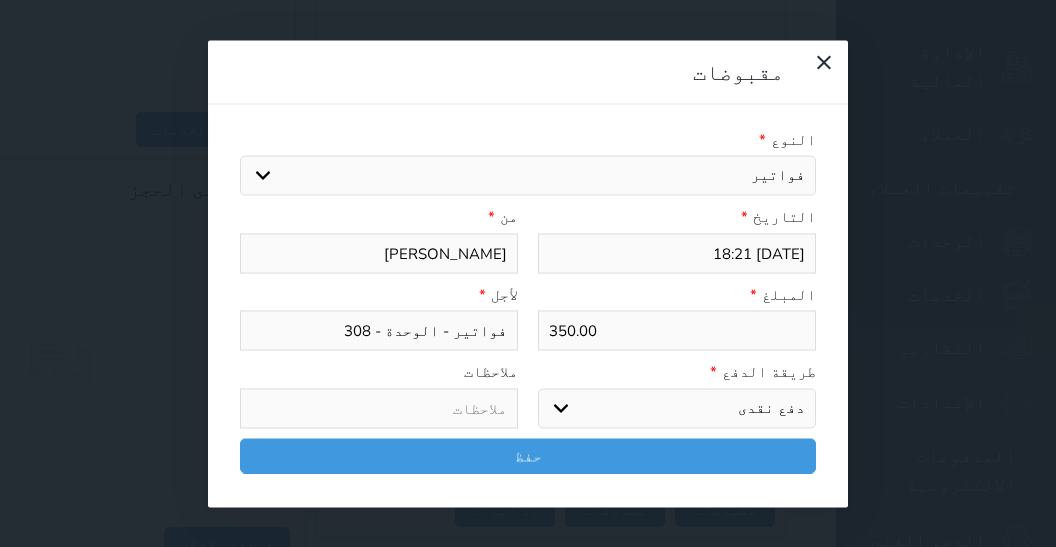 click on "دفع نقدى" at bounding box center (0, 0) 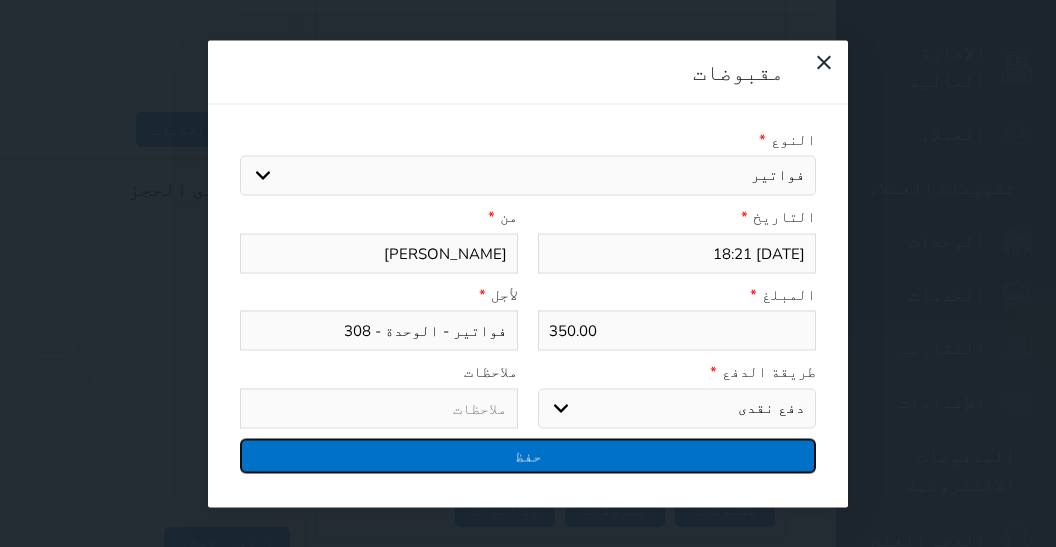 click on "حفظ" at bounding box center [528, 455] 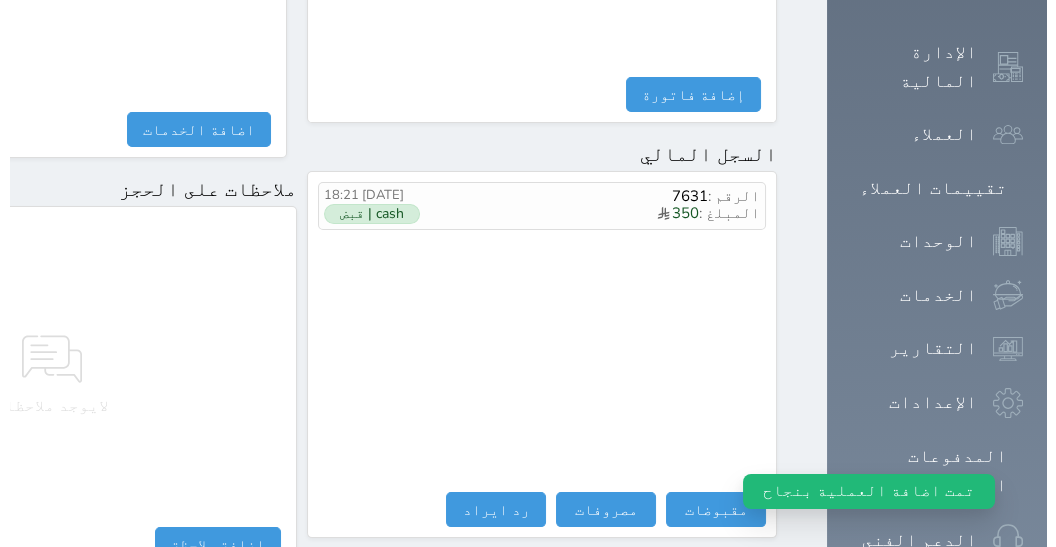 scroll, scrollTop: 66, scrollLeft: 0, axis: vertical 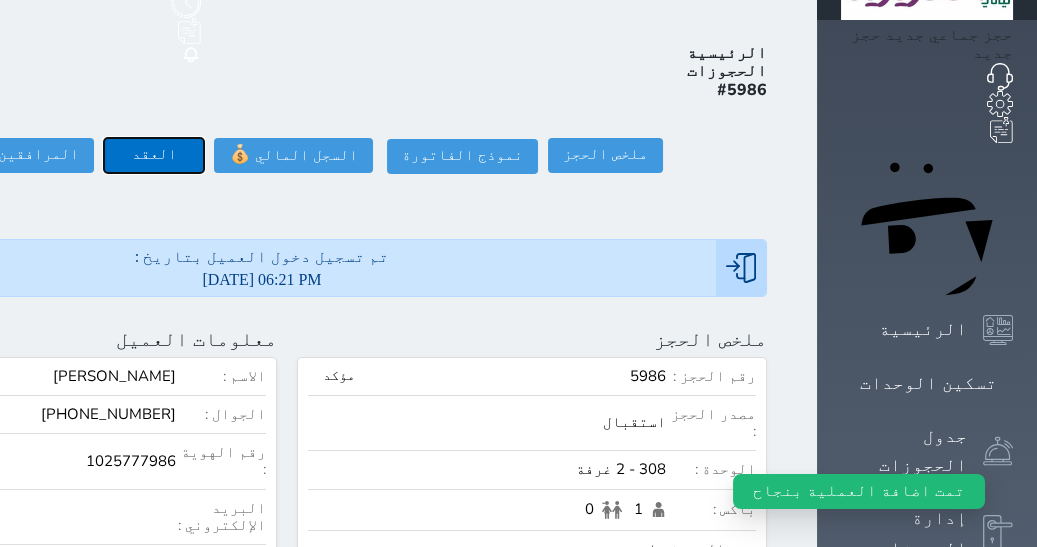 click on "العقد" at bounding box center [154, 155] 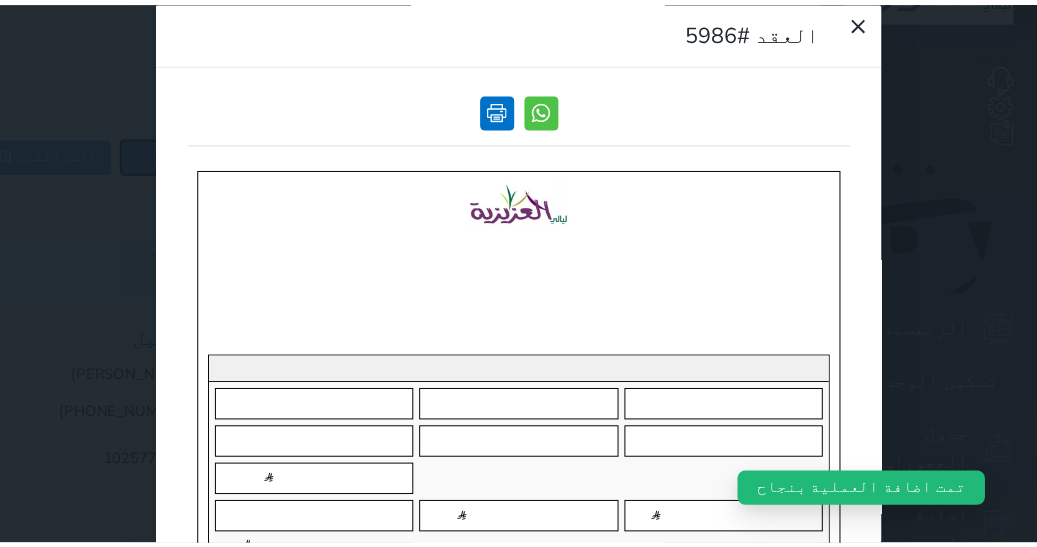 scroll, scrollTop: 0, scrollLeft: 0, axis: both 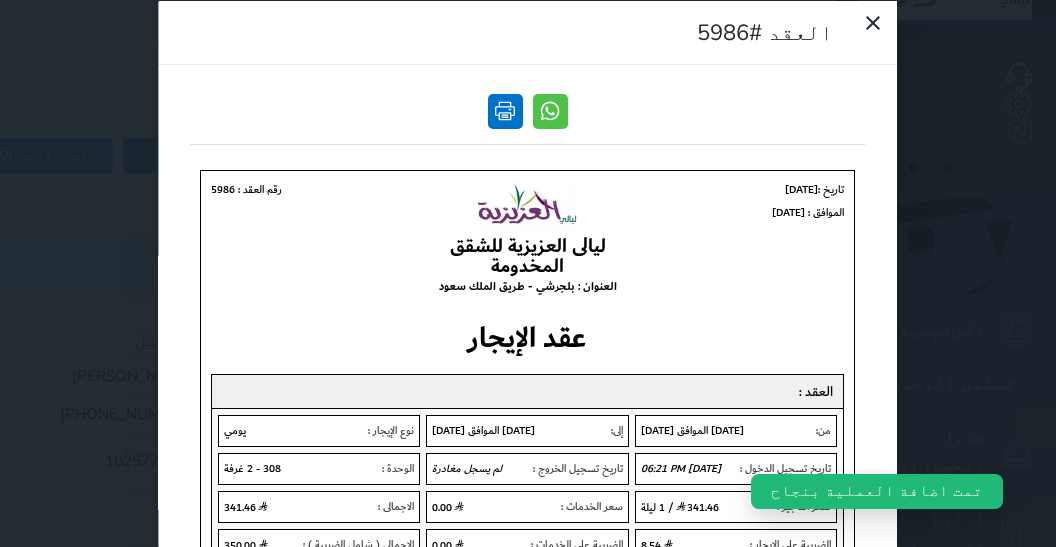 click at bounding box center [505, 110] 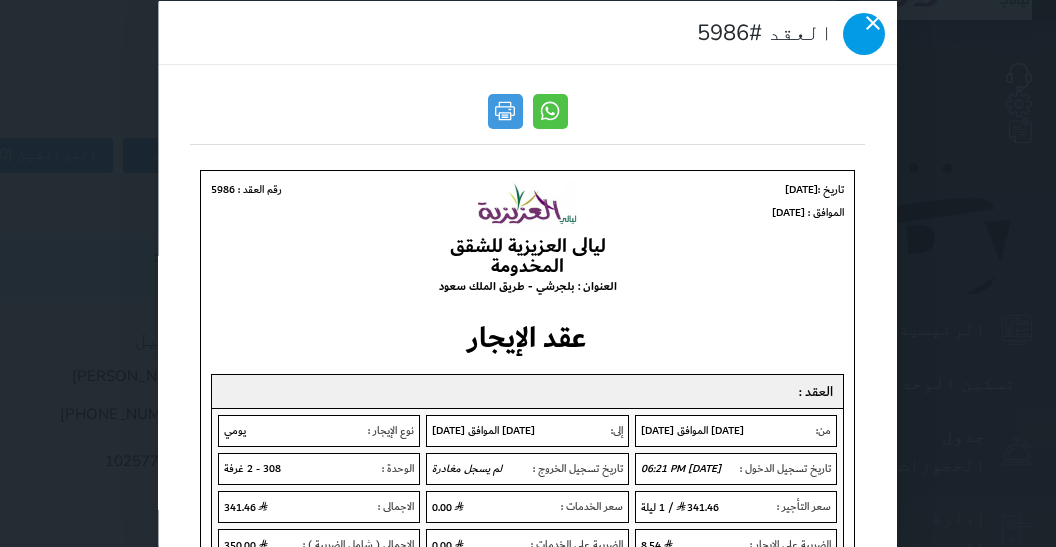 click 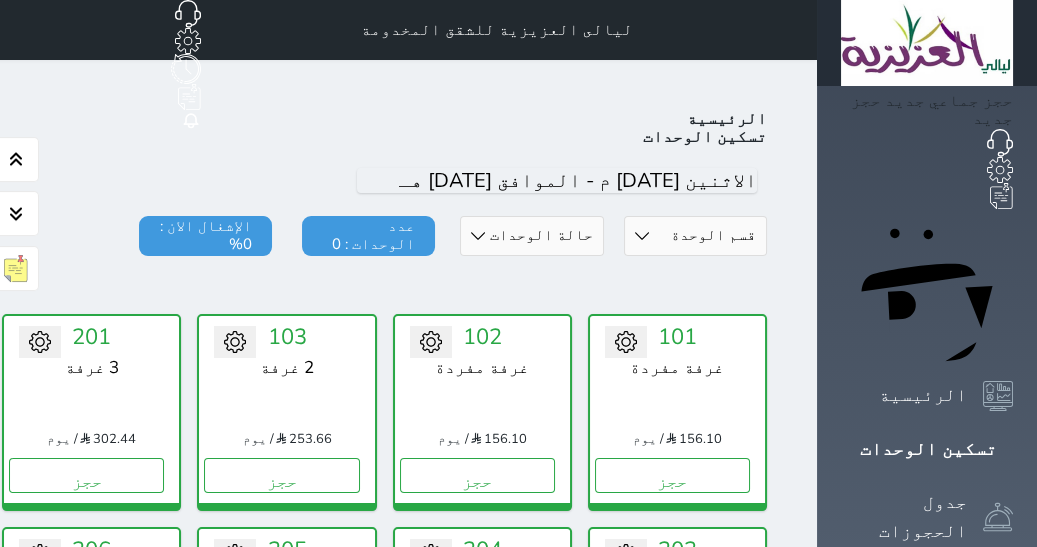scroll, scrollTop: 0, scrollLeft: 0, axis: both 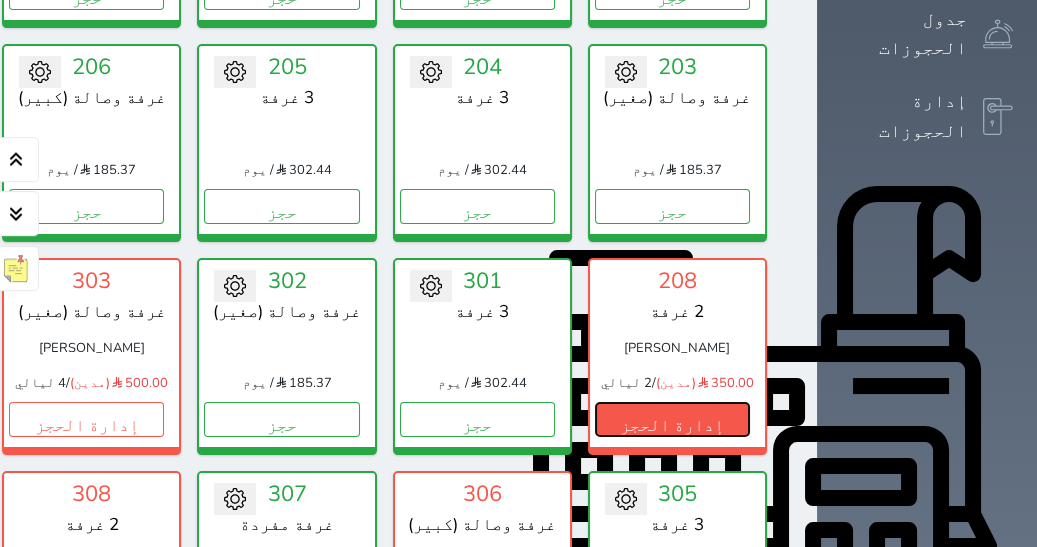 click on "إدارة الحجز" at bounding box center [672, 419] 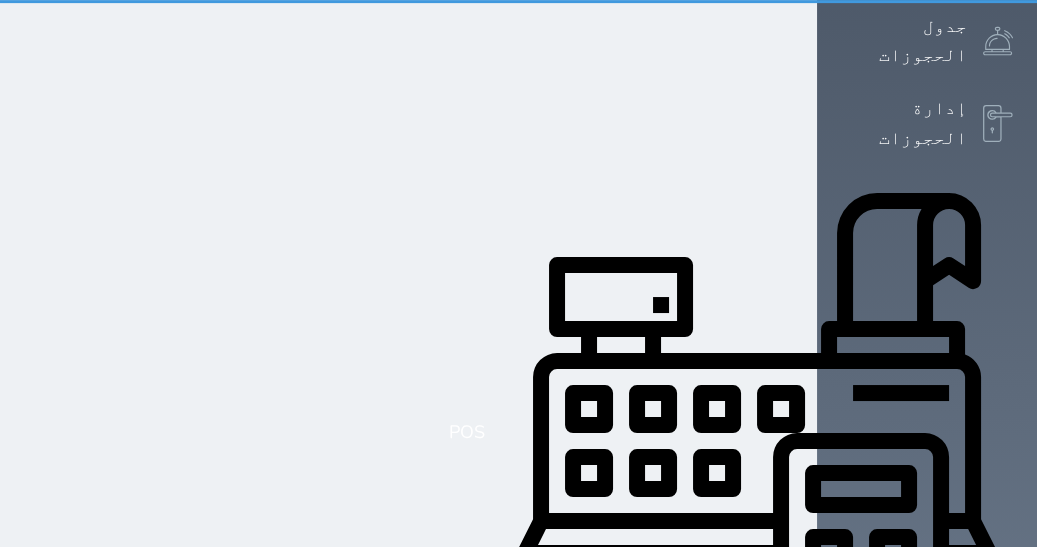 scroll, scrollTop: 0, scrollLeft: 0, axis: both 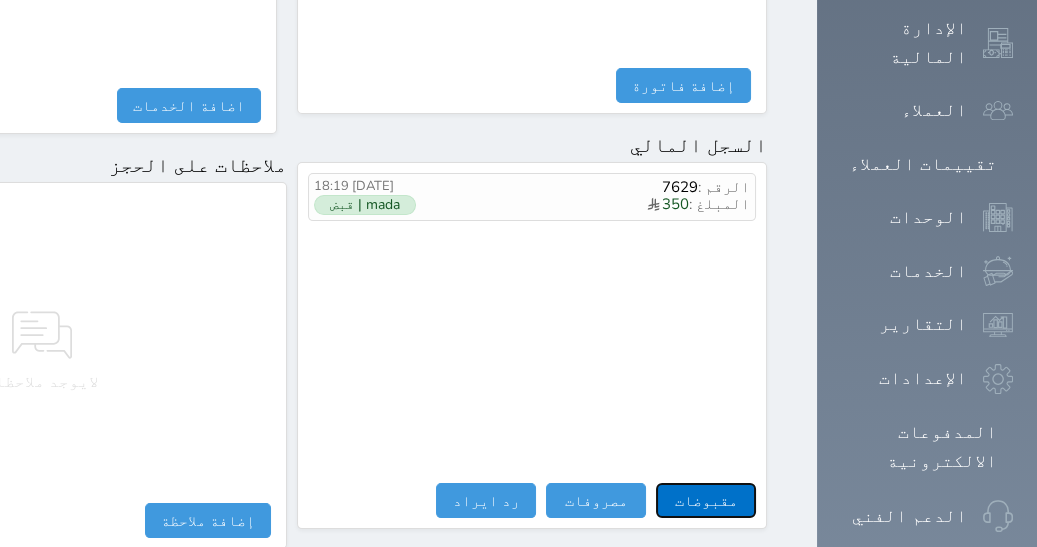 click on "مقبوضات" at bounding box center (706, 500) 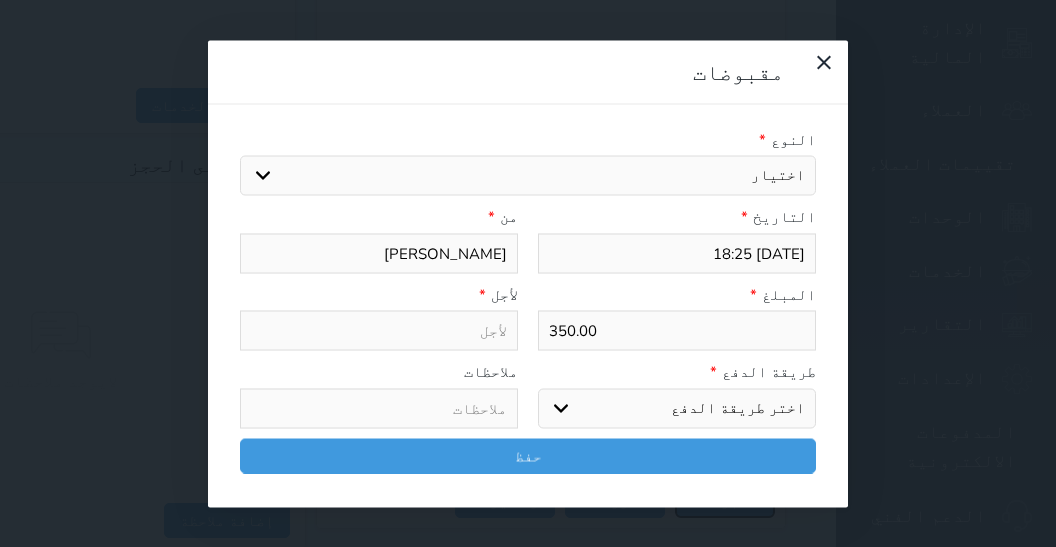 select 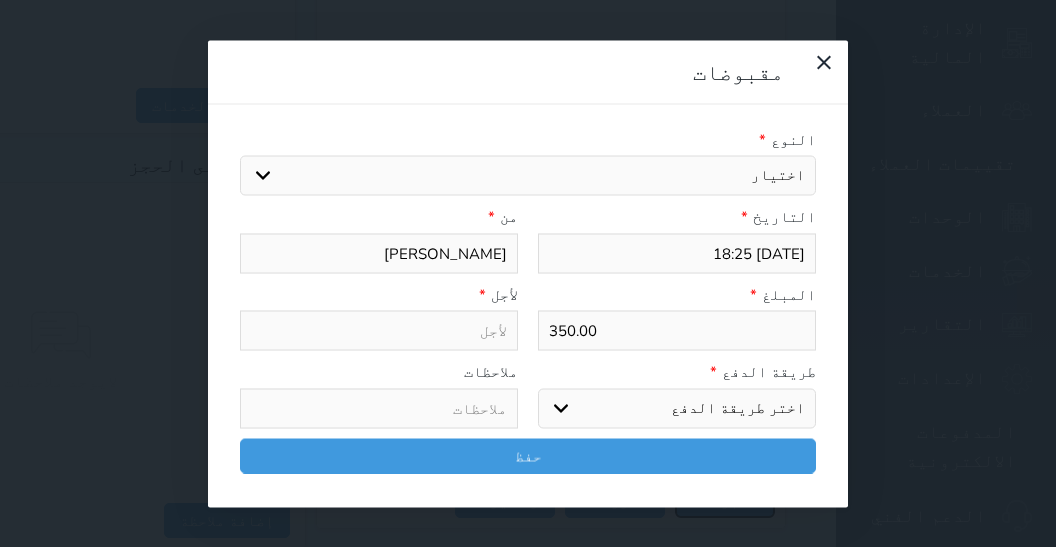 select 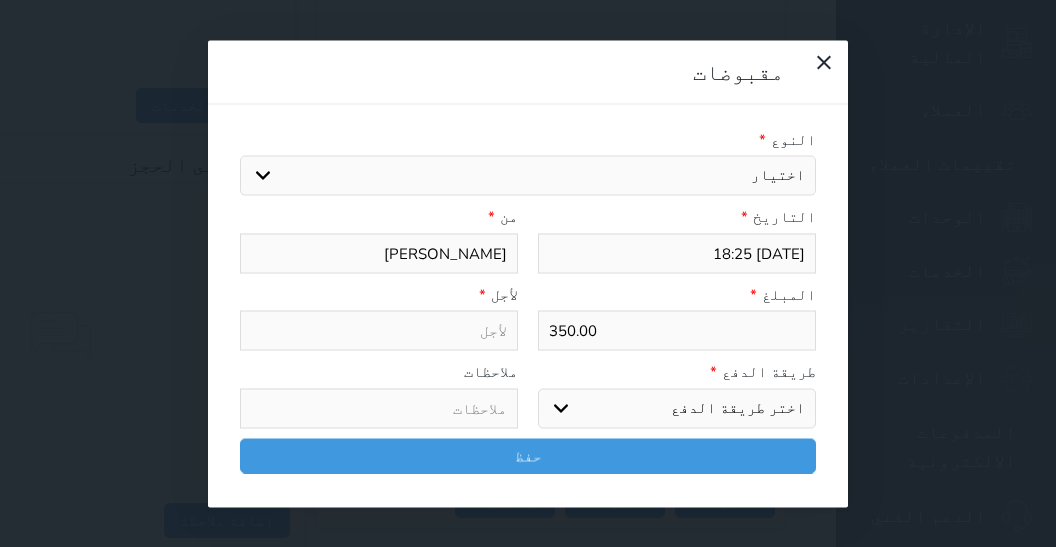click on "اختيار   مقبوضات عامة قيمة إيجار فواتير تامين عربون لا ينطبق آخر مغسلة واي فاي - الإنترنت مواقف السيارات طعام الأغذية والمشروبات مشروبات المشروبات الباردة المشروبات الساخنة الإفطار غداء عشاء مخبز و كعك حمام سباحة الصالة الرياضية سبا و خدمات الجمال اختيار وإسقاط (خدمات النقل) ميني بار كابل - تلفزيون سرير إضافي تصفيف الشعر التسوق خدمات الجولات السياحية المنظمة خدمات الدليل السياحي" at bounding box center (528, 176) 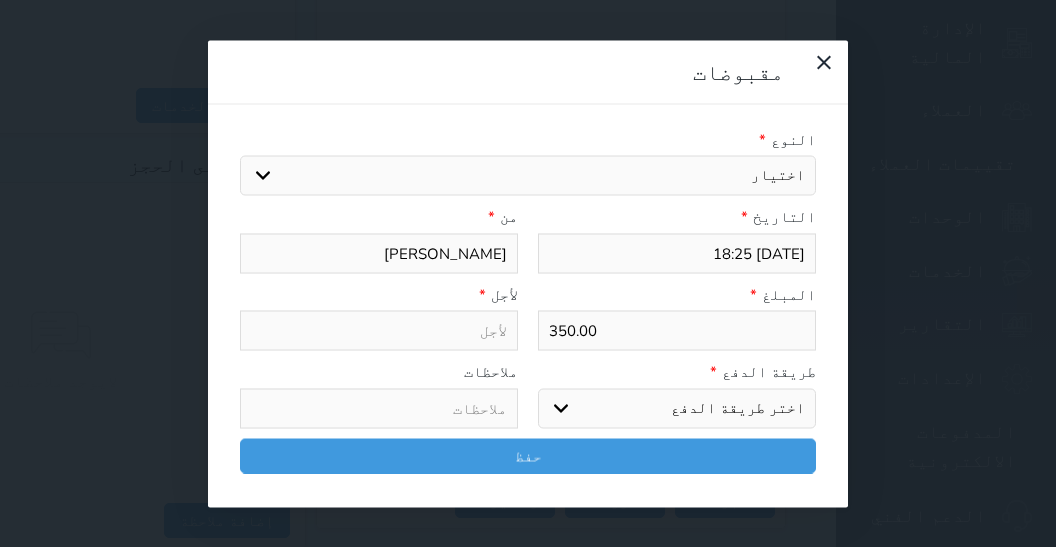 select on "2620" 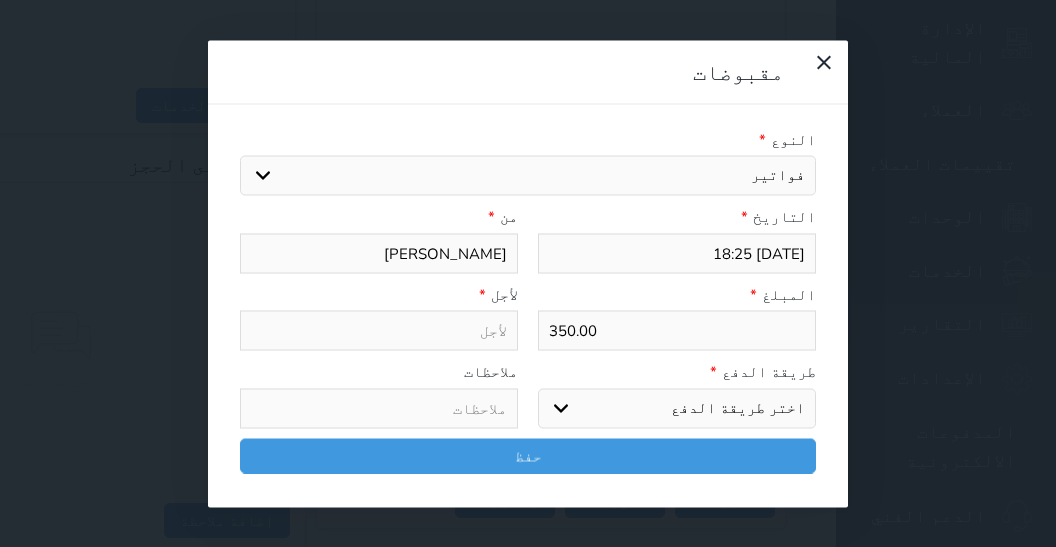 click on "فواتير" at bounding box center [0, 0] 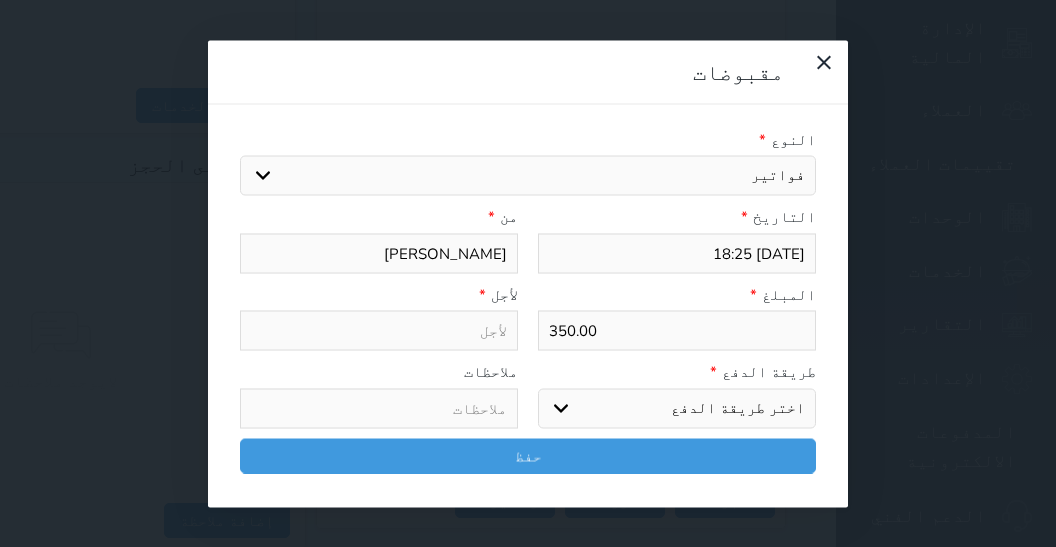 type on "فواتير - الوحدة - 208" 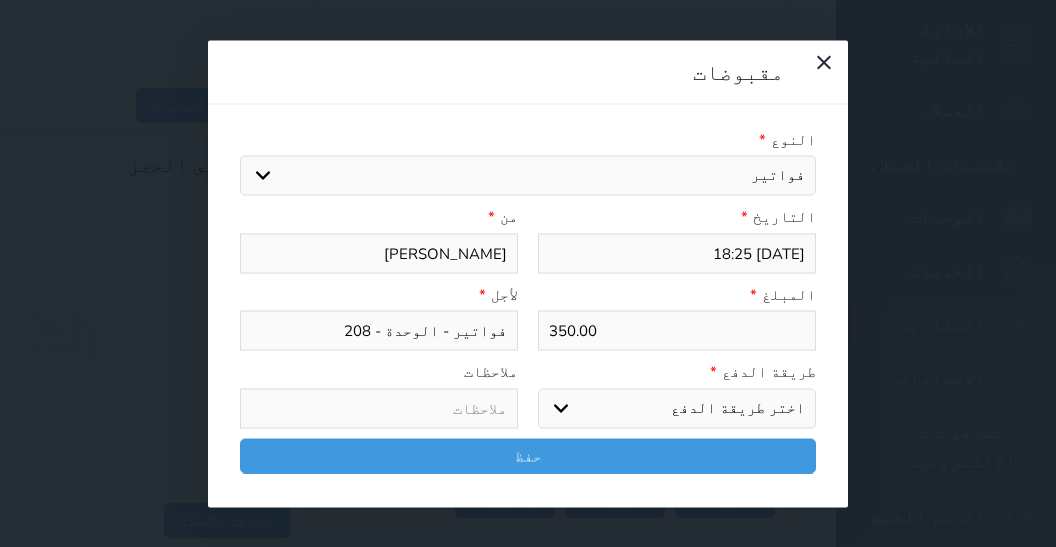 click on "اختر طريقة الدفع   دفع نقدى   تحويل بنكى   مدى   بطاقة ائتمان   آجل" at bounding box center (677, 408) 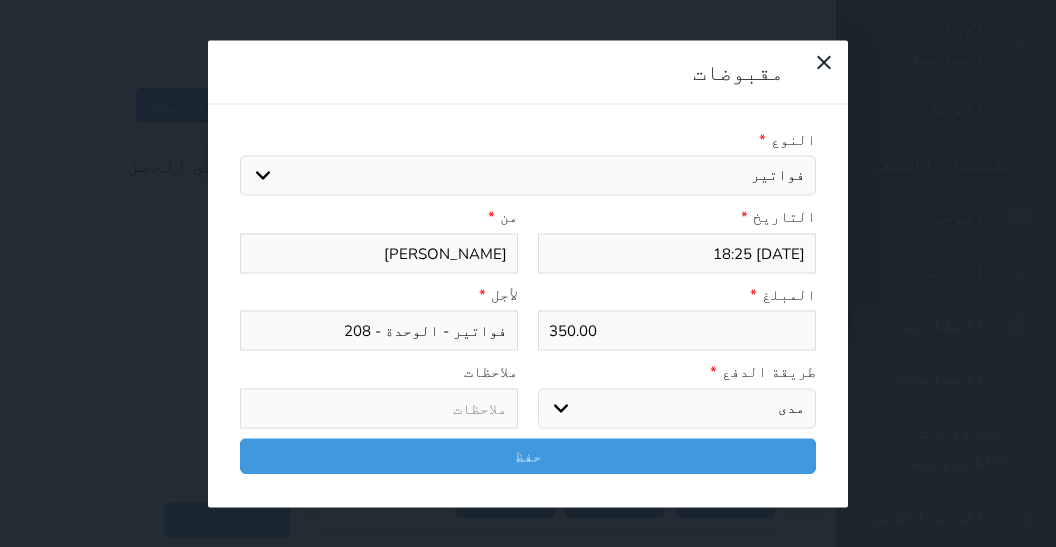 click on "مدى" at bounding box center [0, 0] 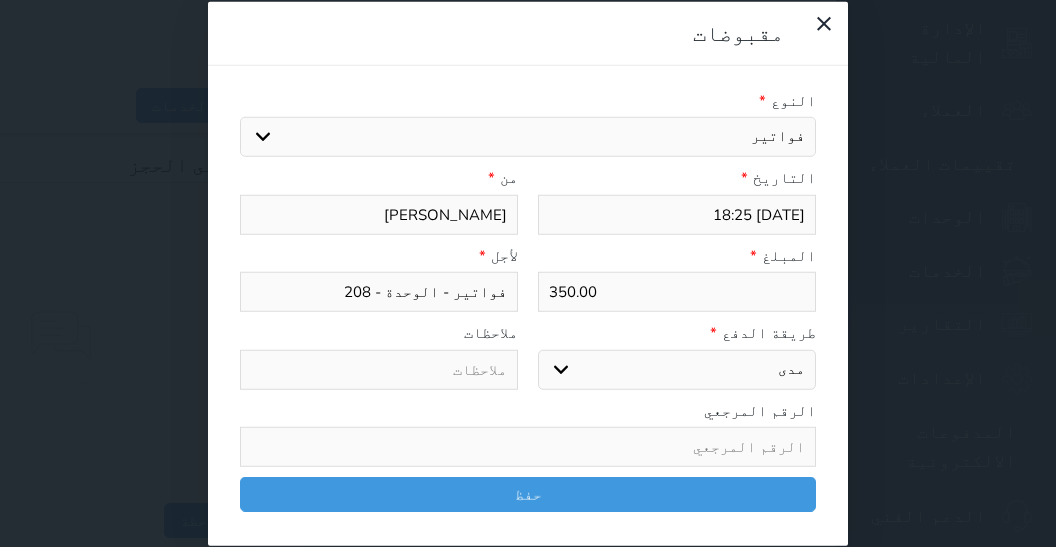 click on "اختر طريقة الدفع   دفع نقدى   تحويل بنكى   مدى   بطاقة ائتمان   آجل" at bounding box center (677, 369) 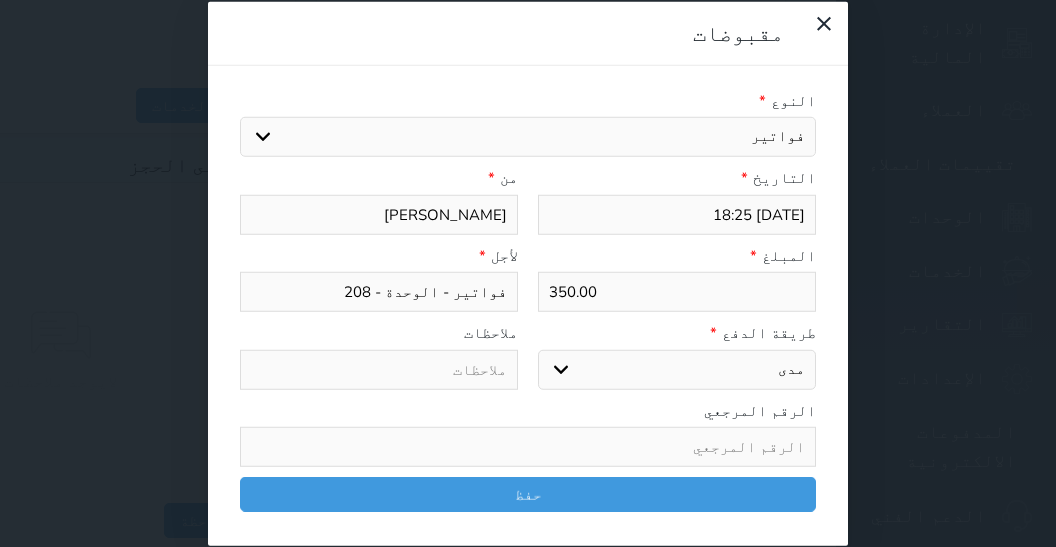 select on "cash" 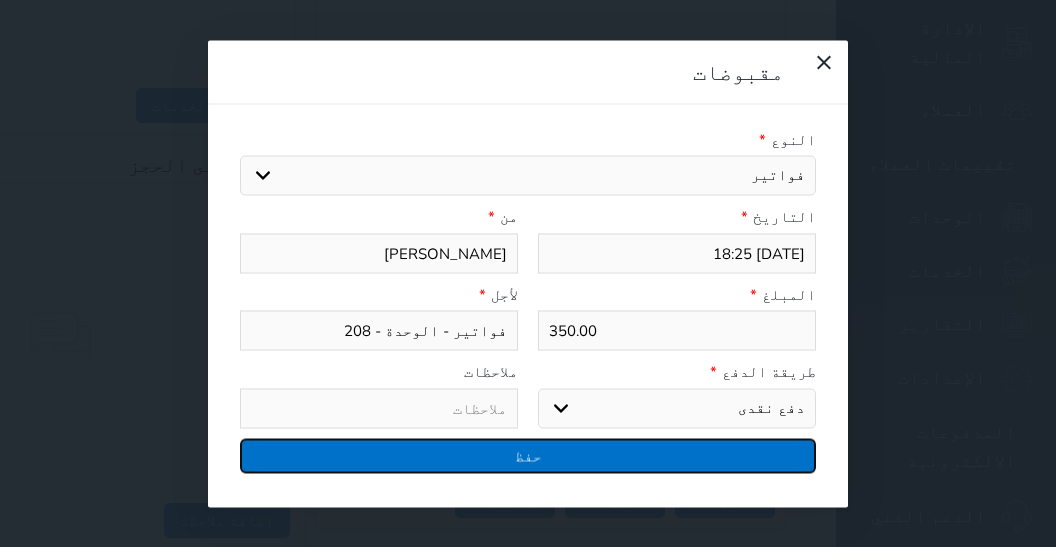 click on "حفظ" at bounding box center (528, 455) 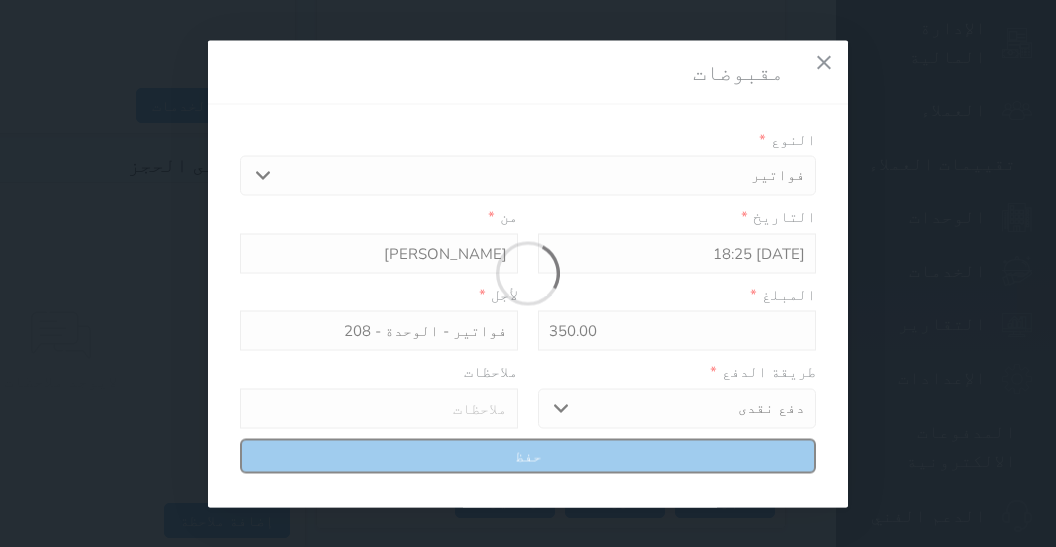 select 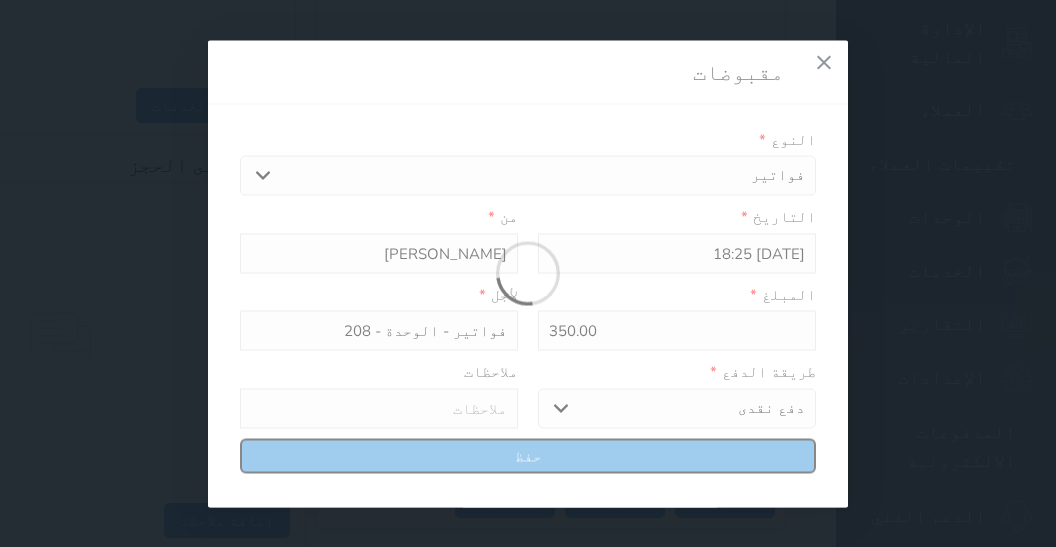 type 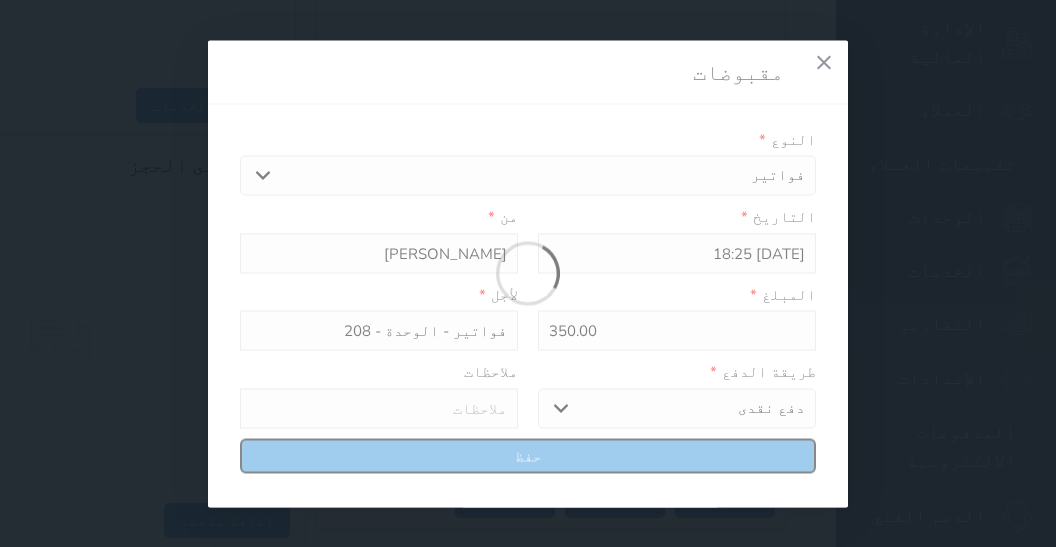 type on "0" 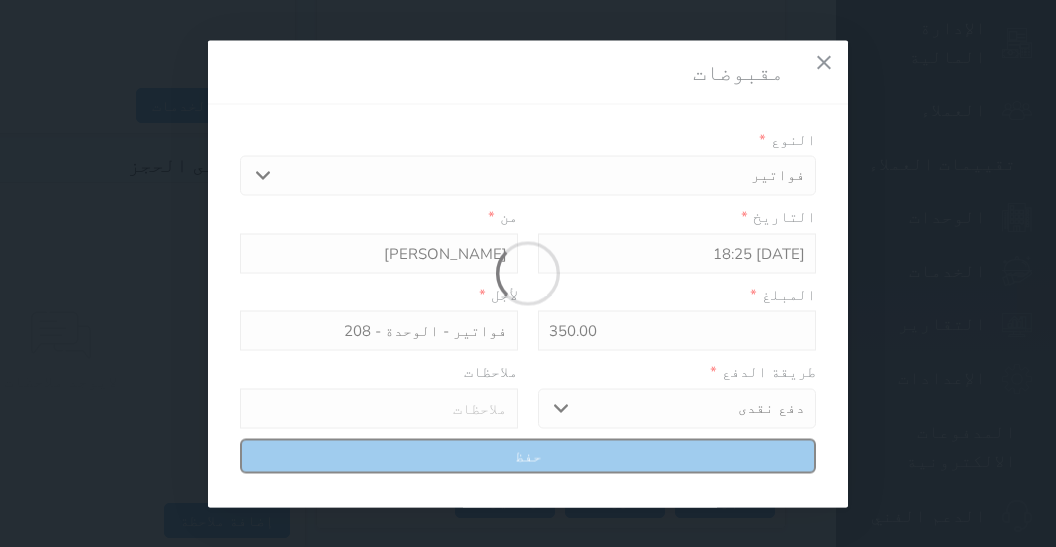 select 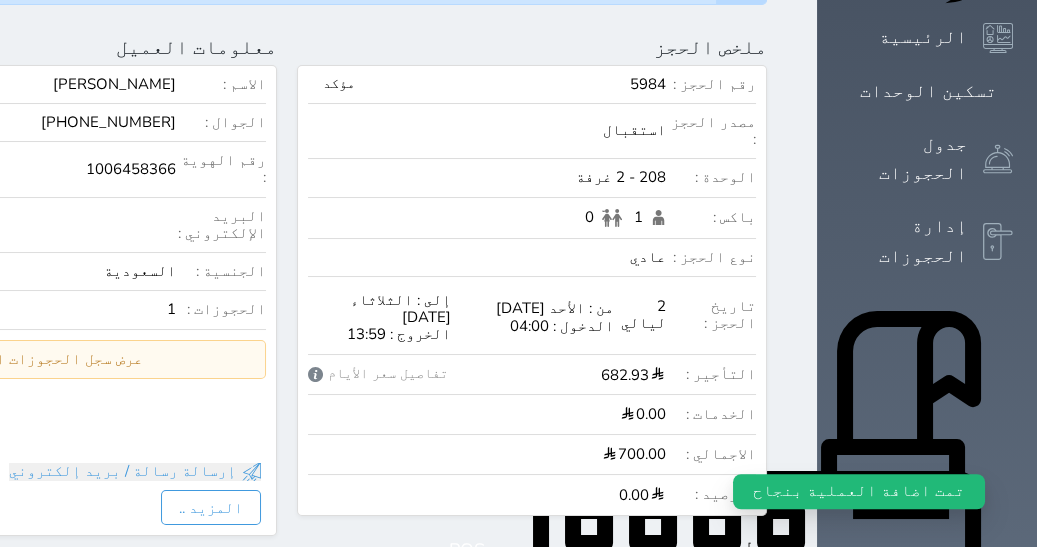 scroll, scrollTop: 0, scrollLeft: 0, axis: both 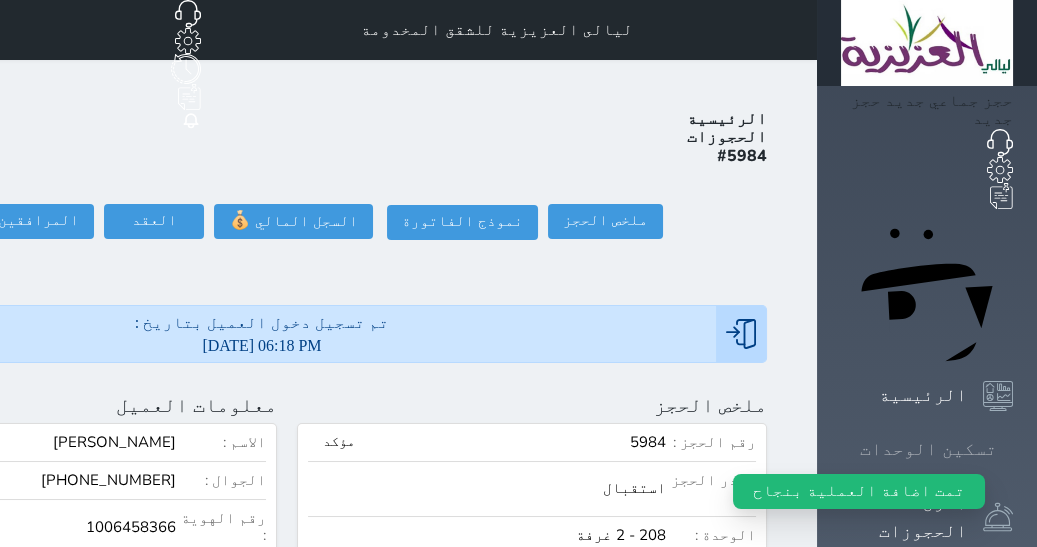 click on "تسكين الوحدات" at bounding box center (927, 449) 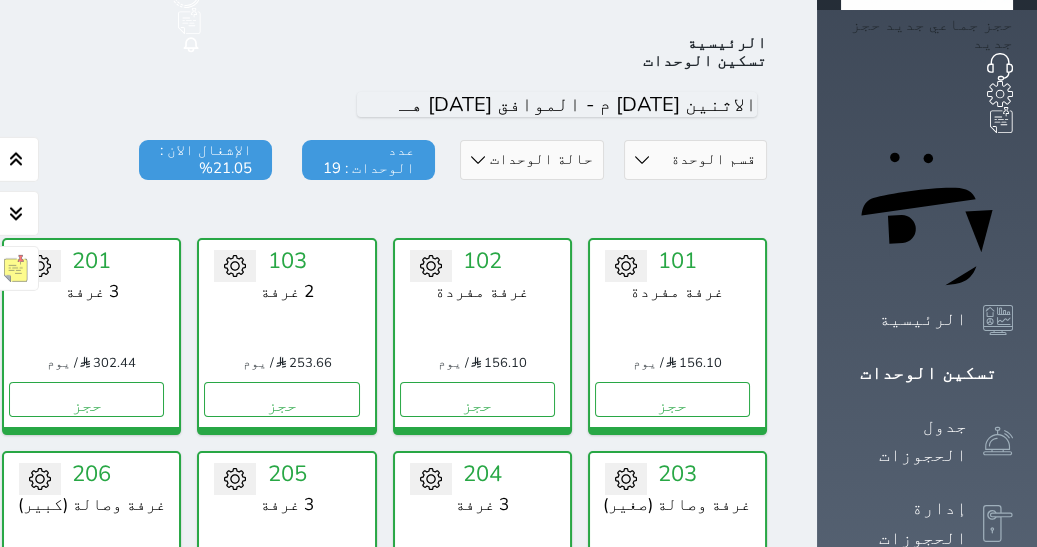 scroll, scrollTop: 0, scrollLeft: 0, axis: both 